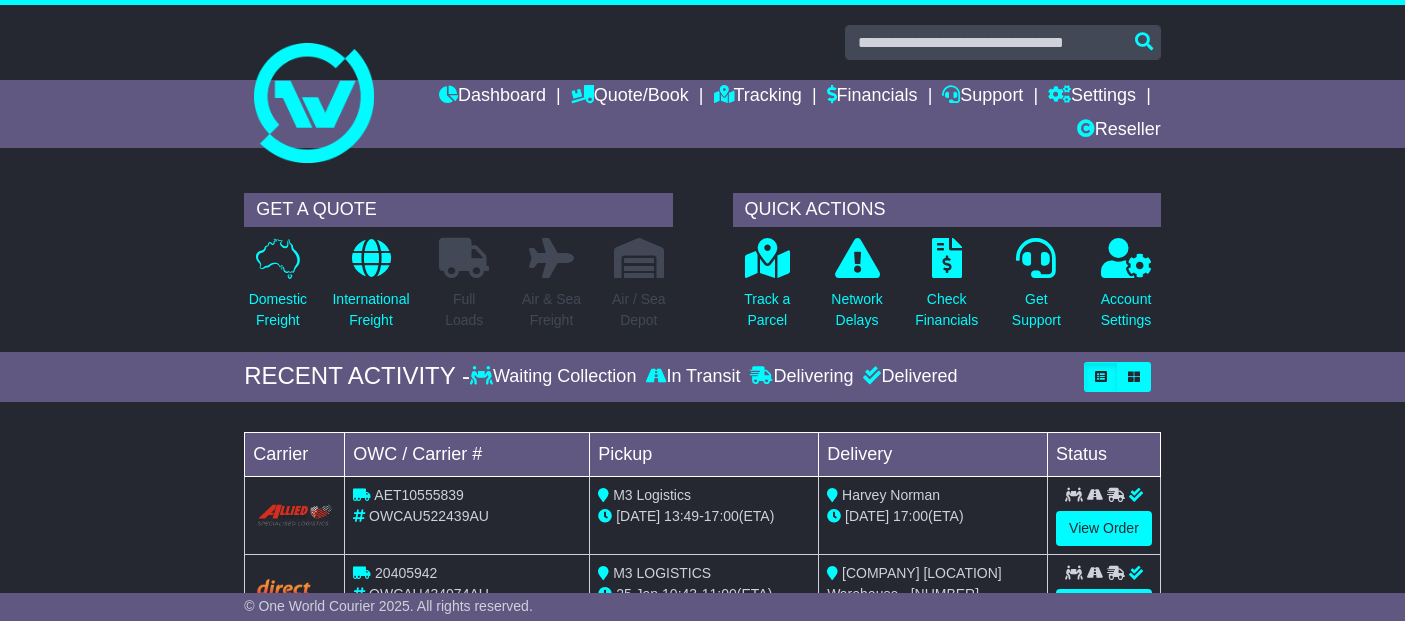 scroll, scrollTop: 0, scrollLeft: 0, axis: both 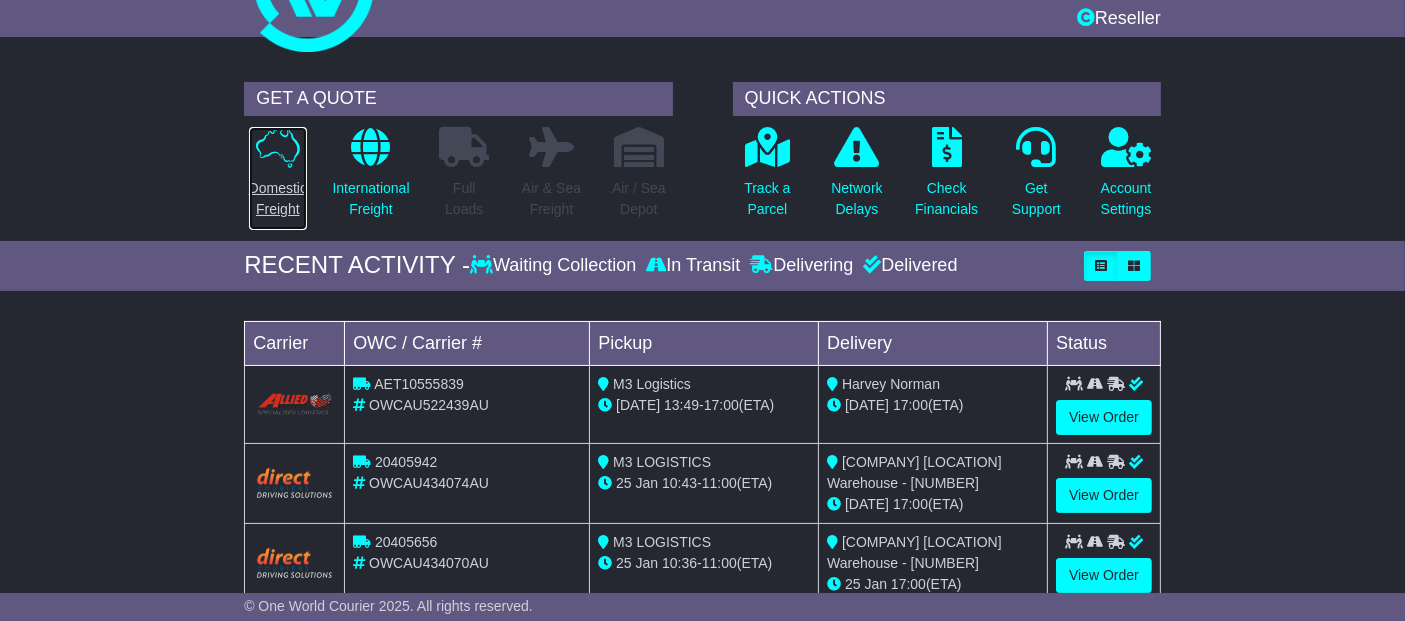 click on "Domestic Freight" at bounding box center [278, 178] 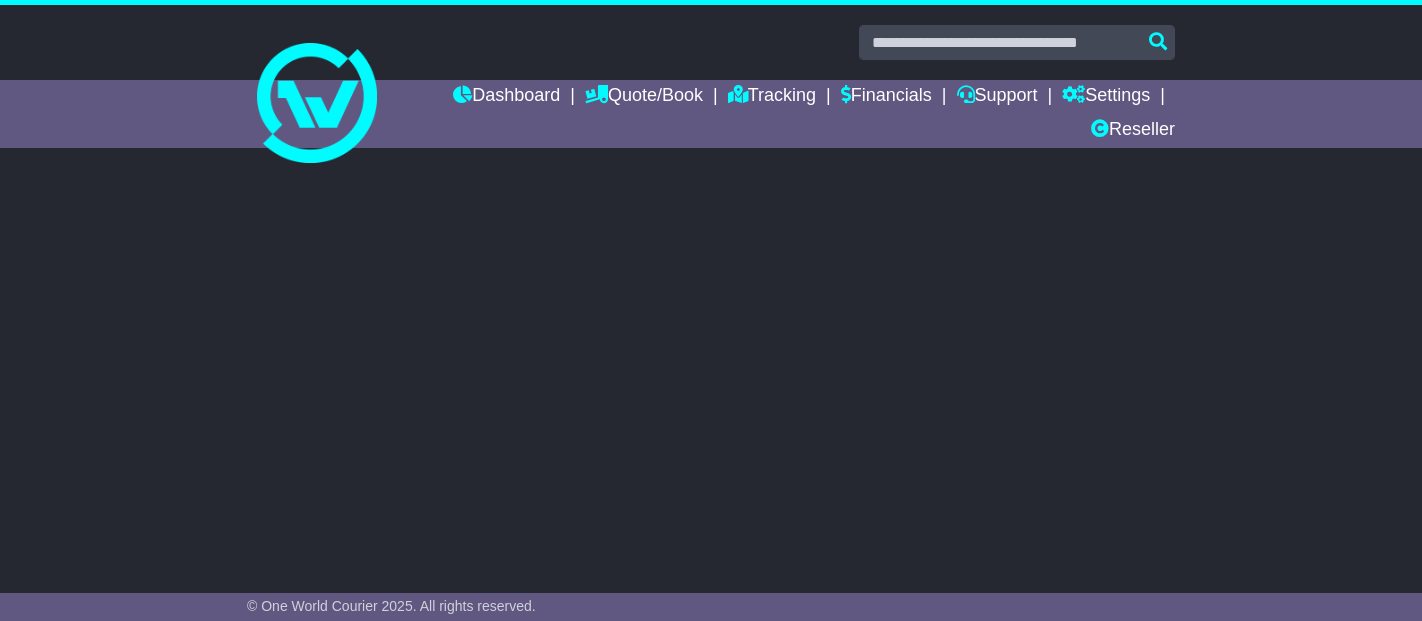 scroll, scrollTop: 0, scrollLeft: 0, axis: both 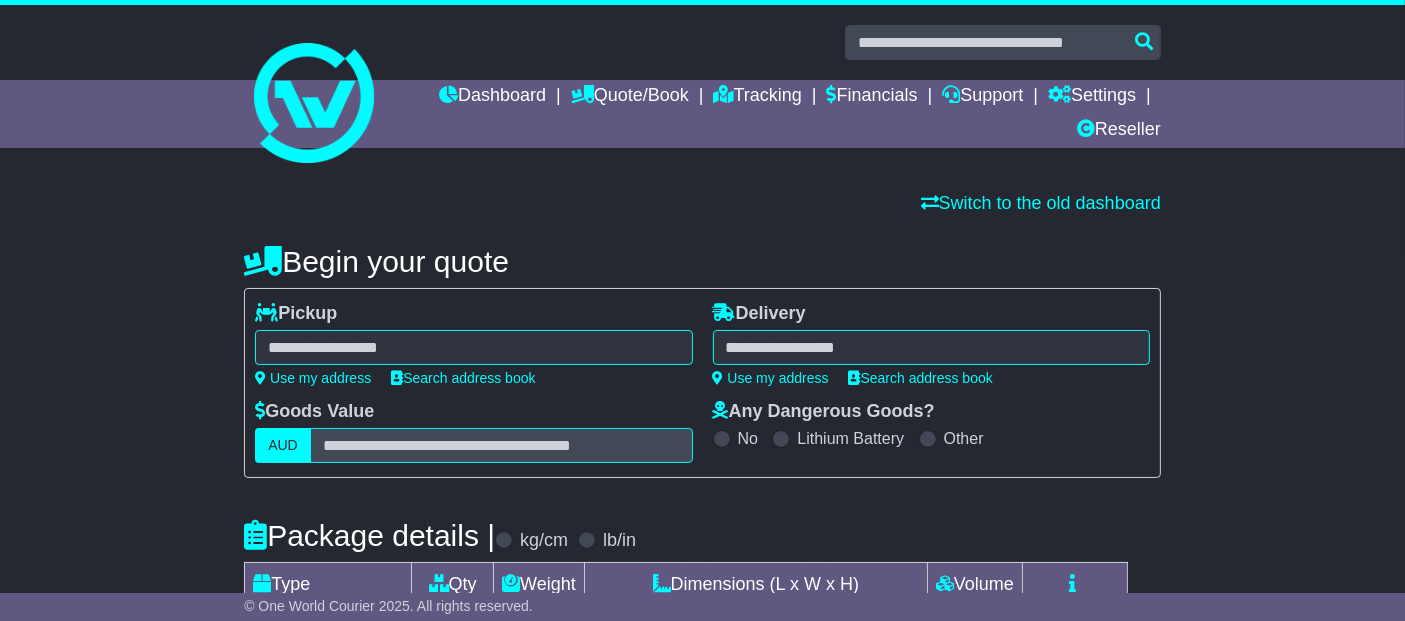 click at bounding box center [473, 347] 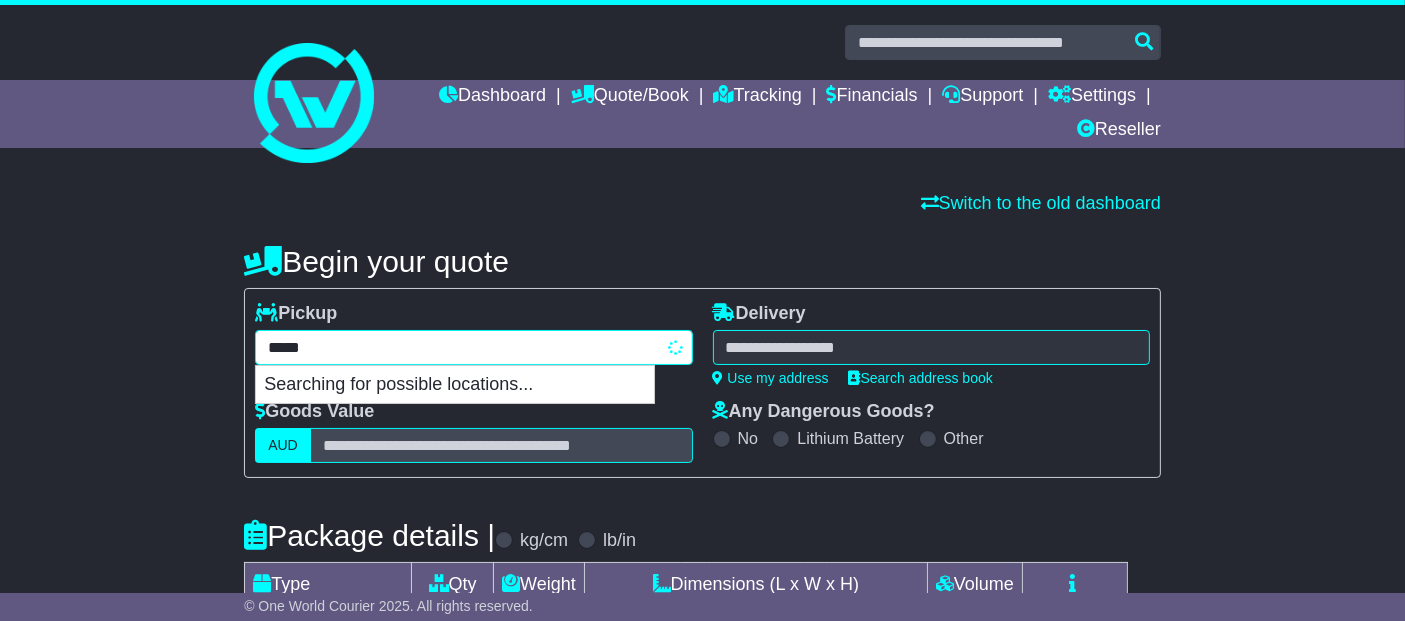 type on "******" 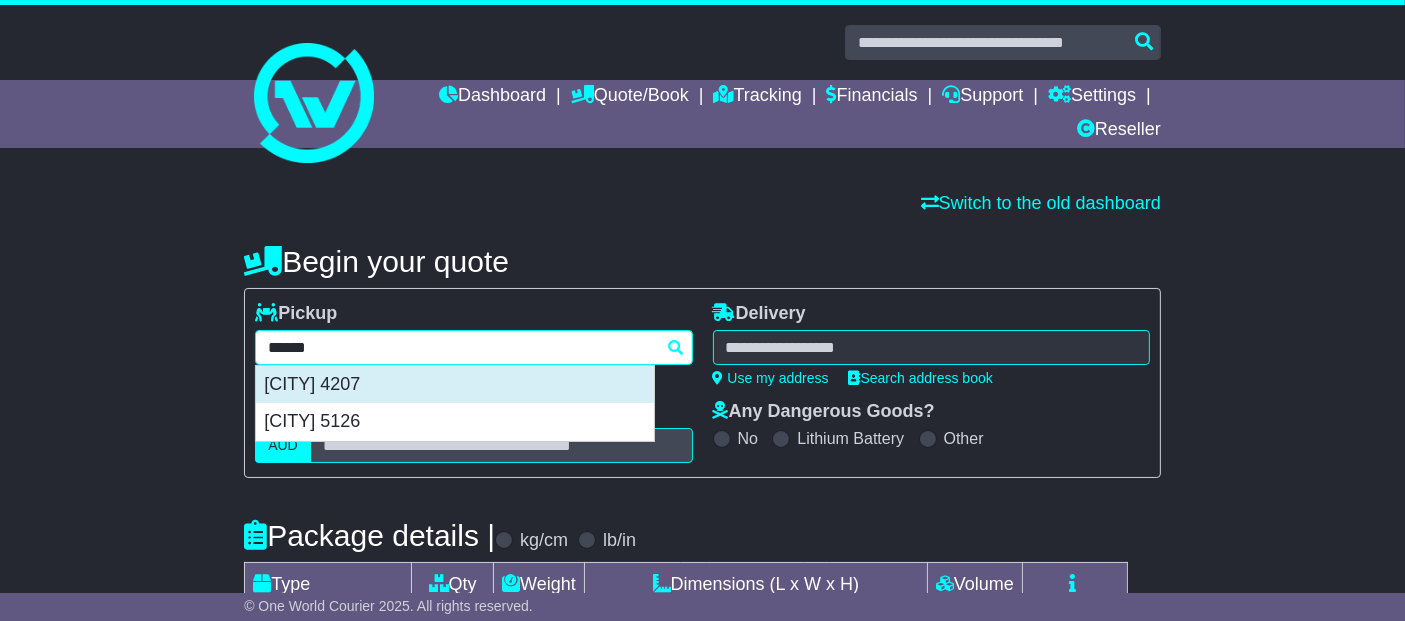 click on "[CITY] 4207" at bounding box center [455, 385] 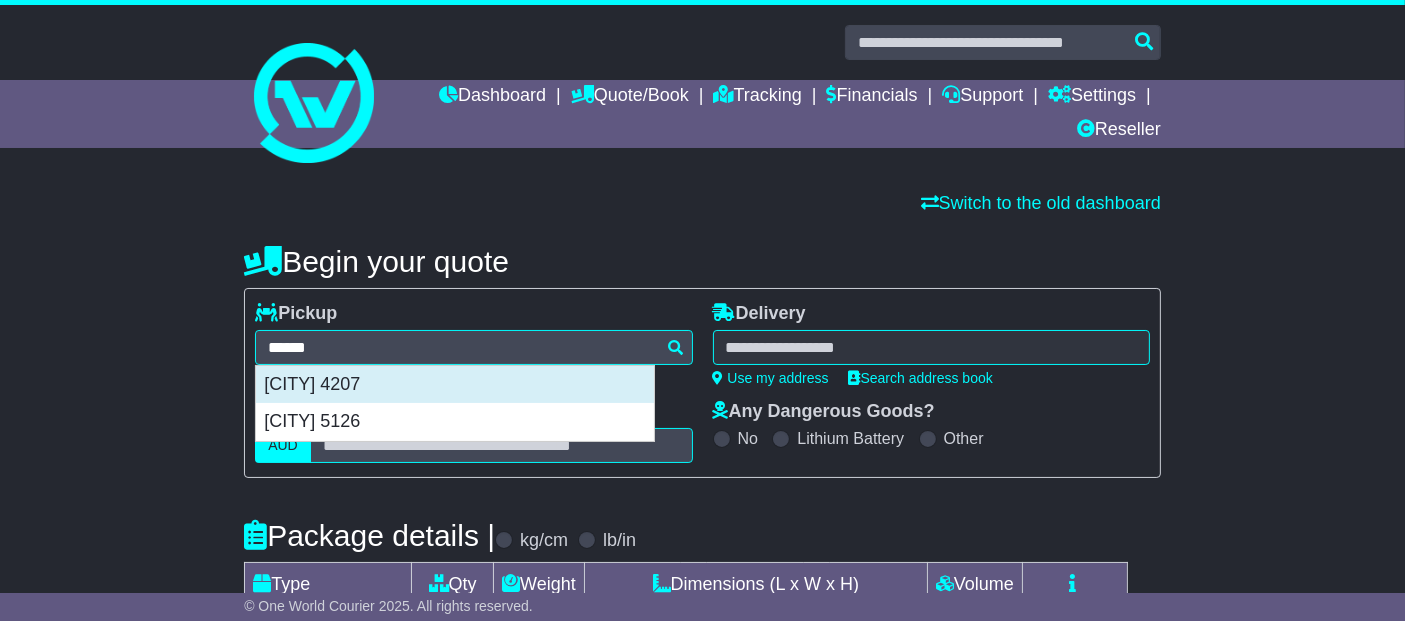 type on "**********" 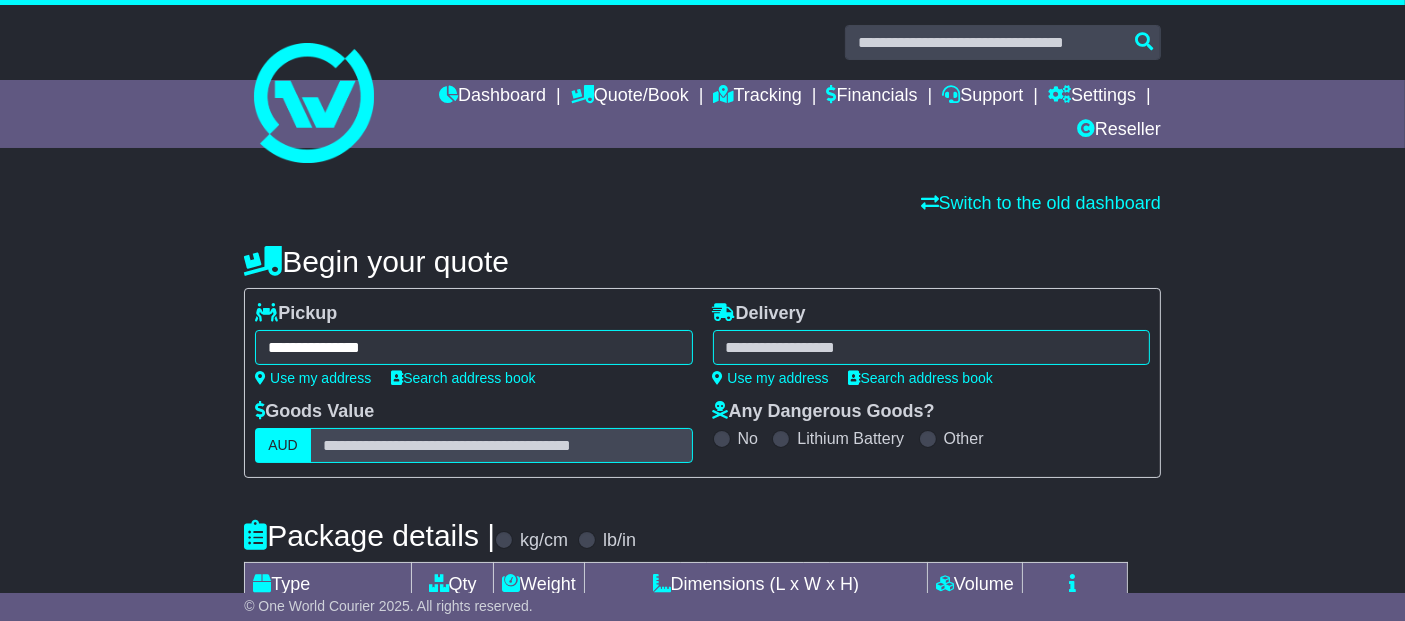 drag, startPoint x: 684, startPoint y: 415, endPoint x: 711, endPoint y: 415, distance: 27 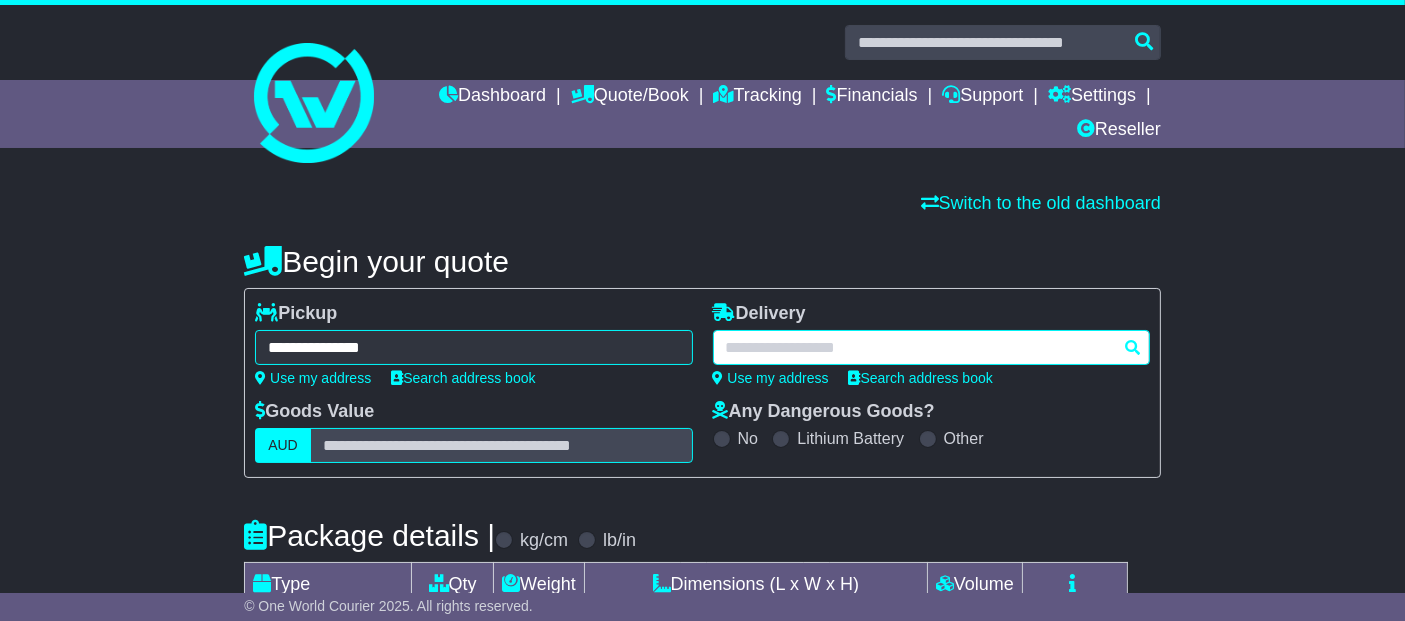 click at bounding box center [931, 347] 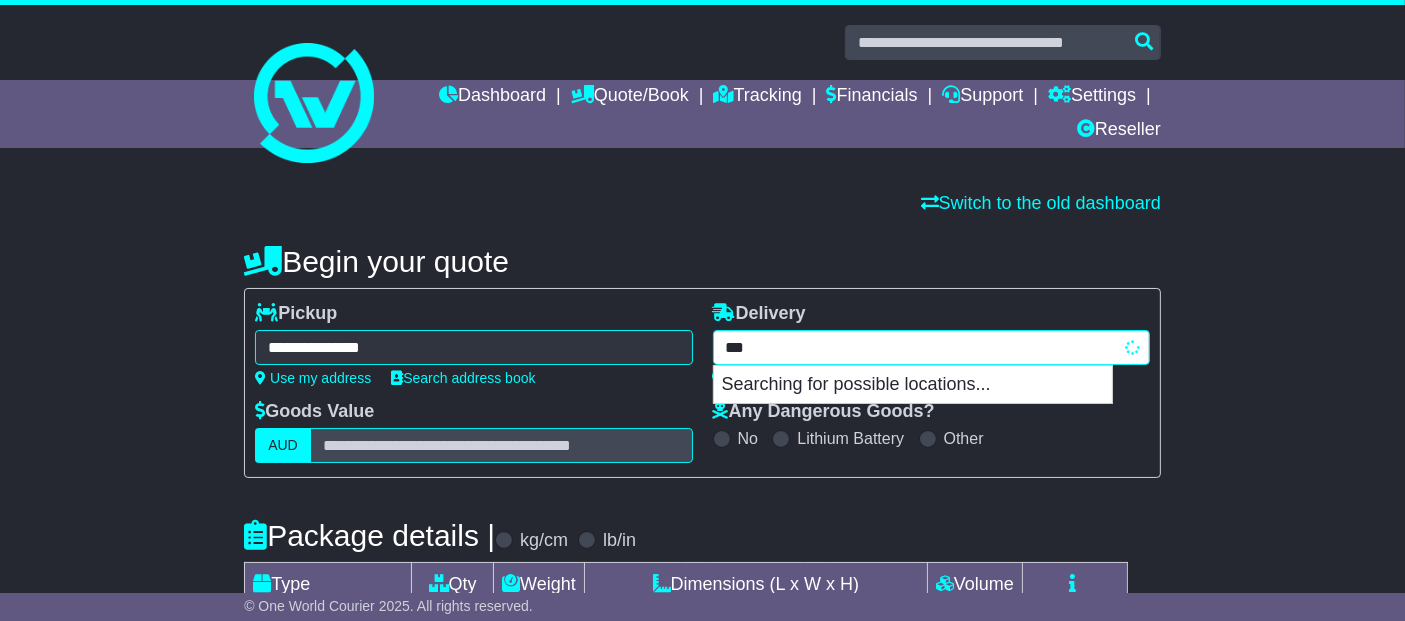 type on "****" 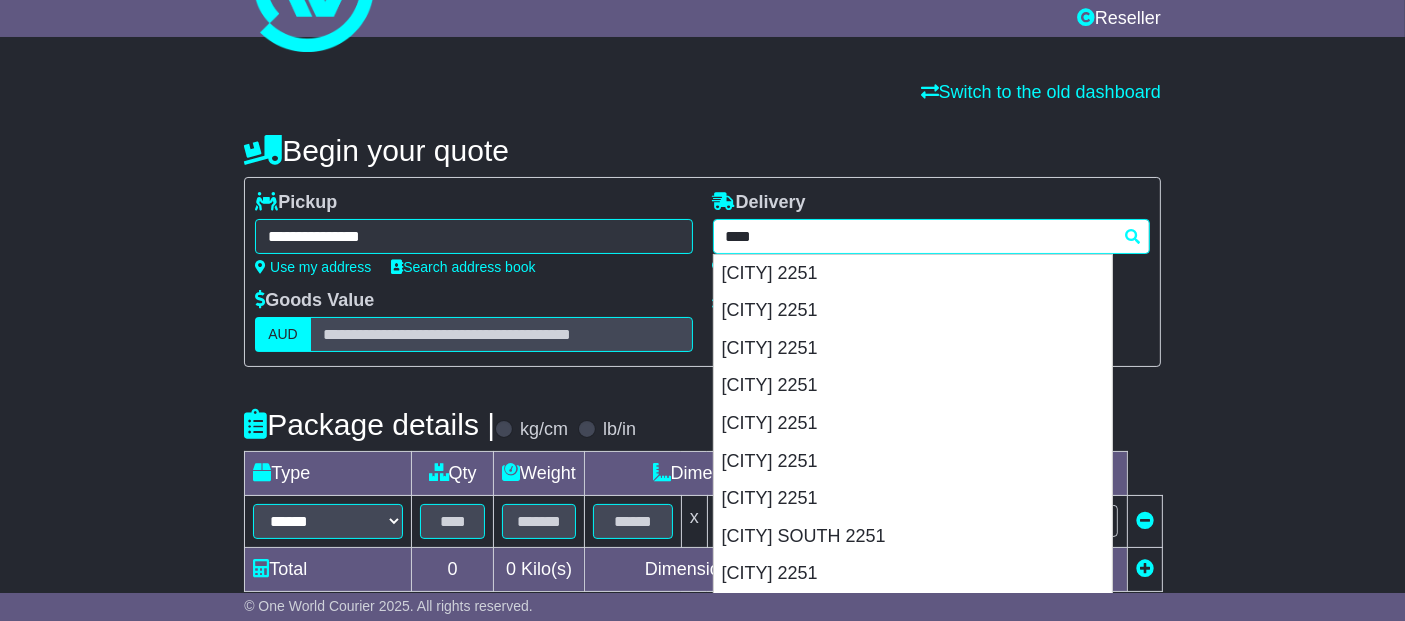 scroll, scrollTop: 222, scrollLeft: 0, axis: vertical 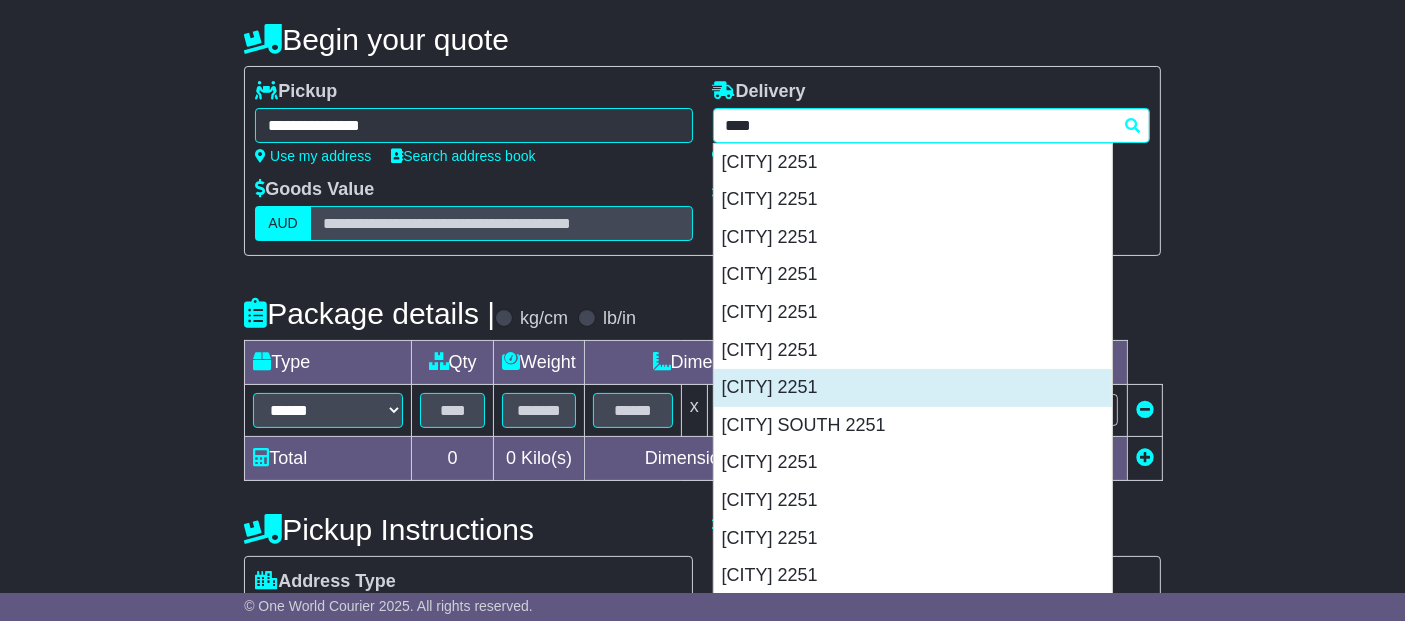 click on "[CITY] 2251" at bounding box center (913, 388) 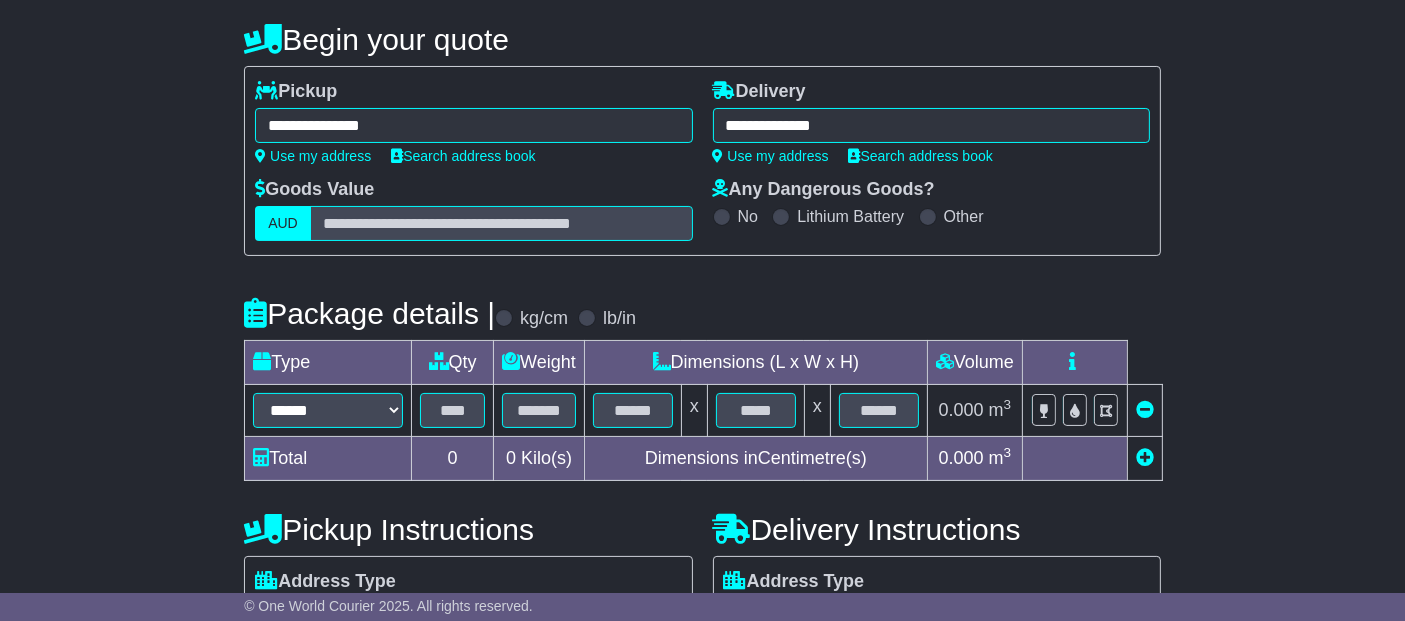 type on "**********" 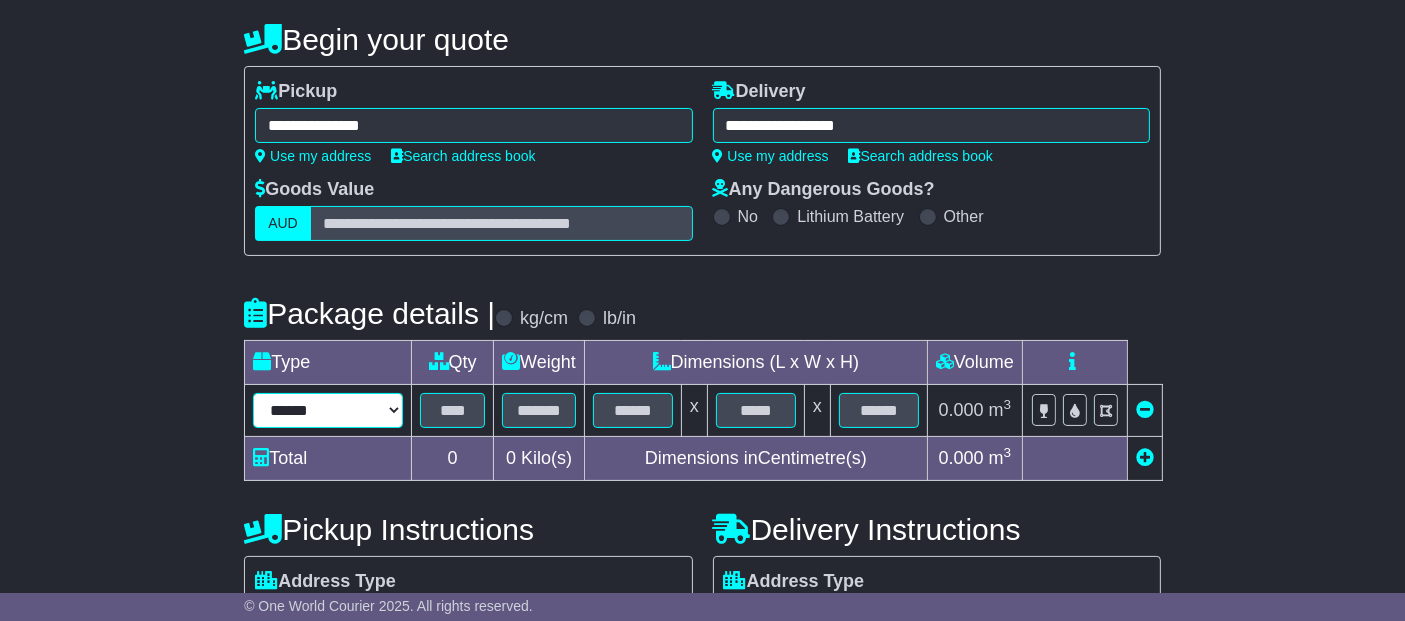 click on "****** ****** *** ******** ***** **** **** ****** *** *******" at bounding box center [328, 410] 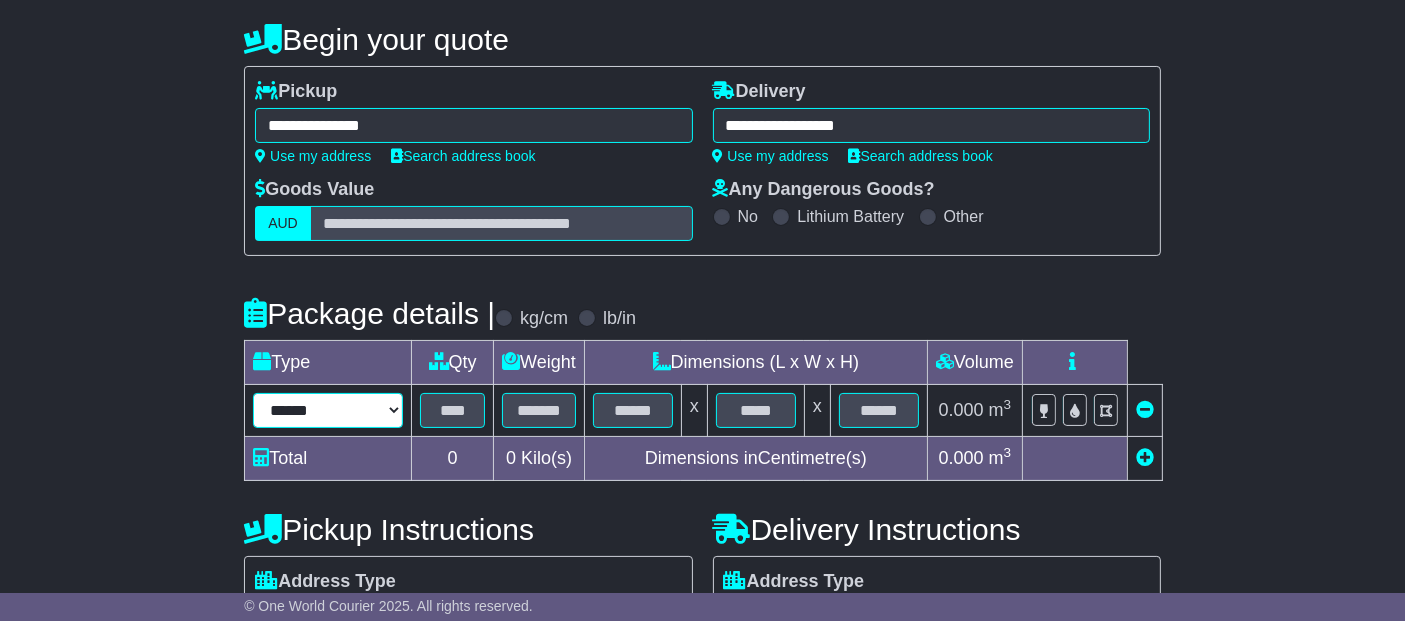 select on "****" 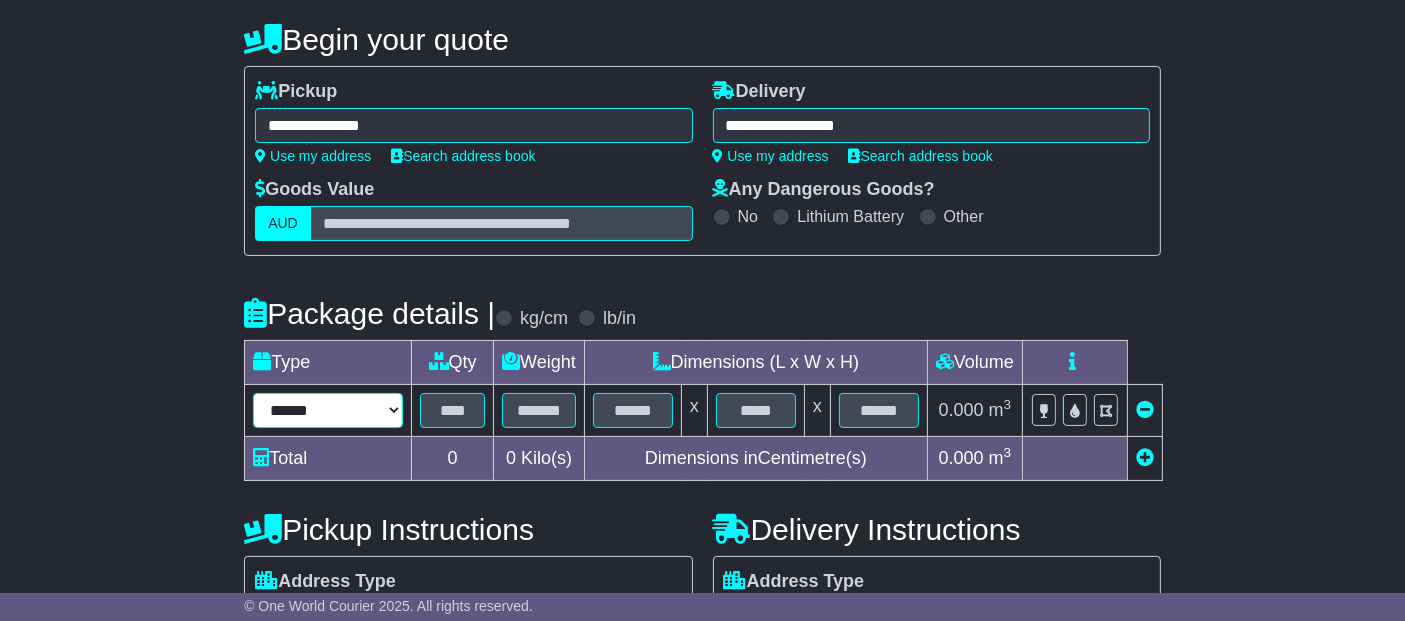click on "****** ****** *** ******** ***** **** **** ****** *** *******" at bounding box center (328, 410) 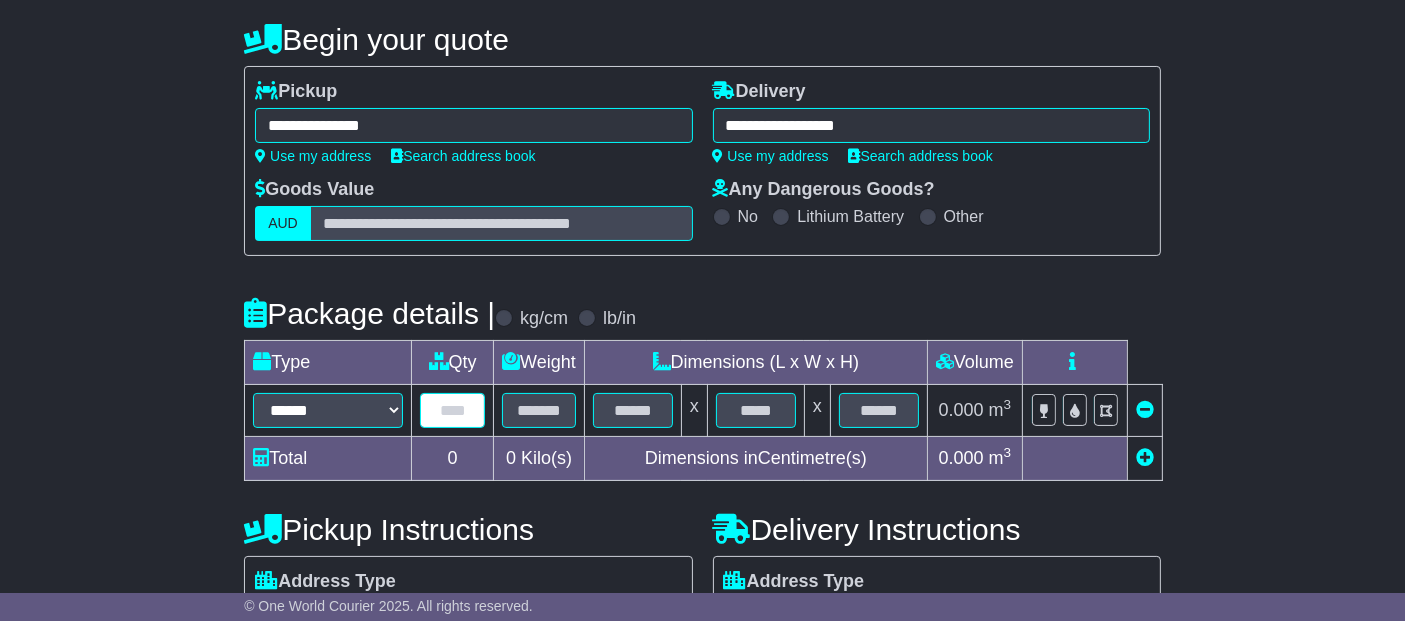 click at bounding box center (452, 410) 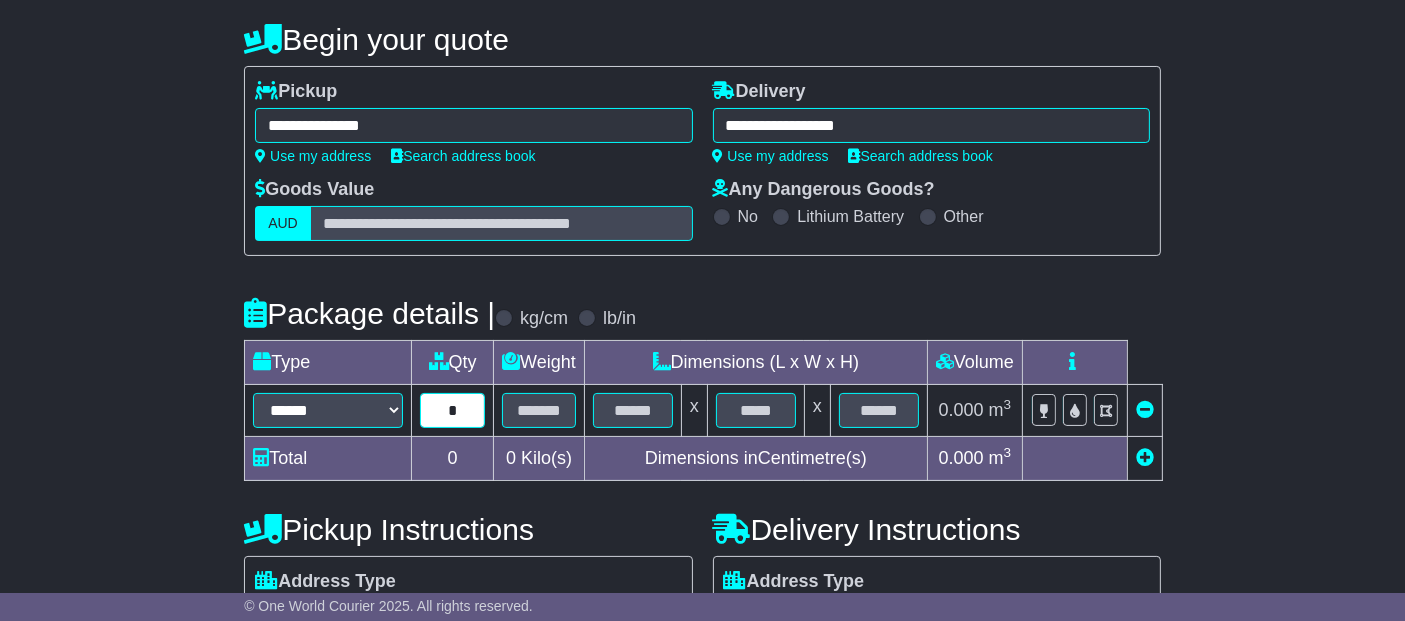 type on "*" 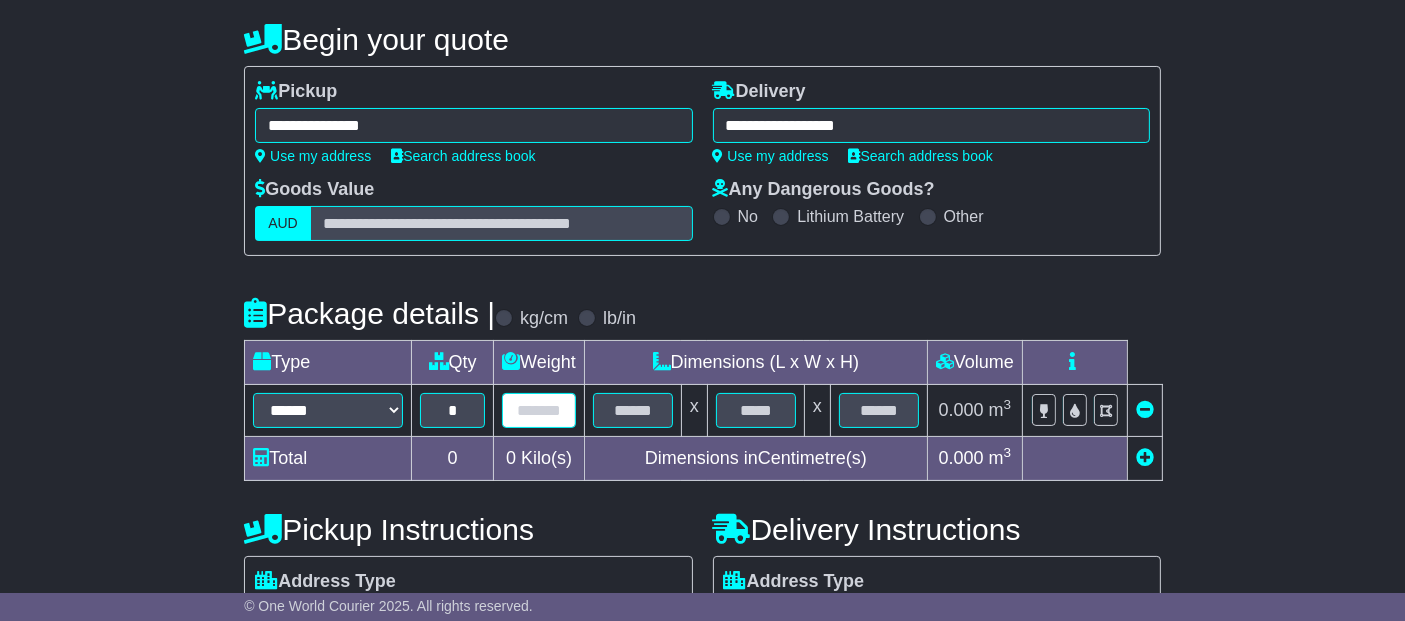 click at bounding box center (539, 410) 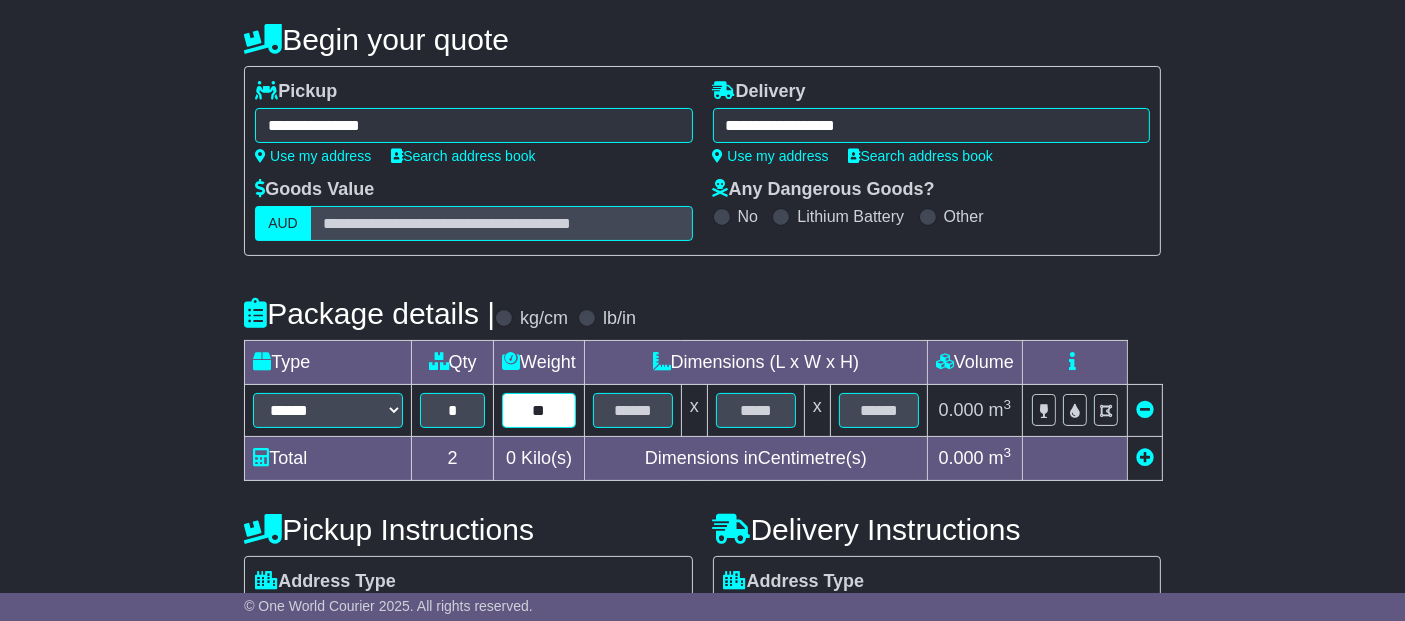 type on "**" 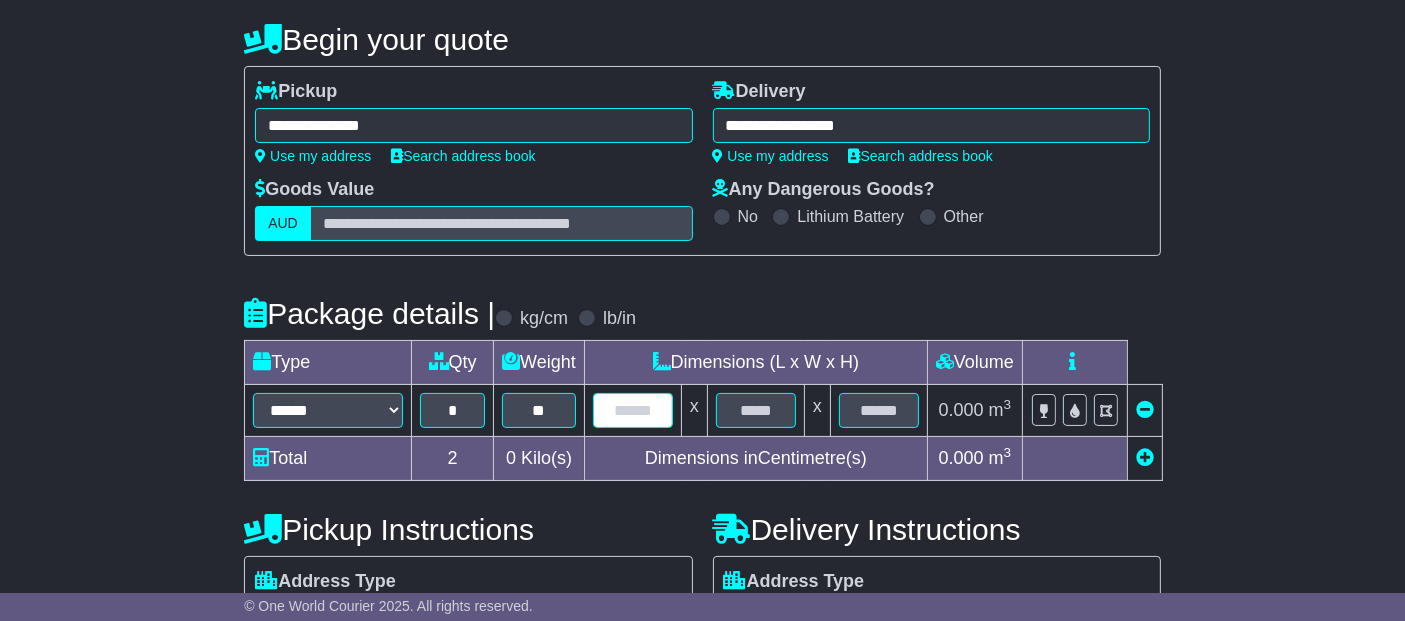 click at bounding box center (633, 410) 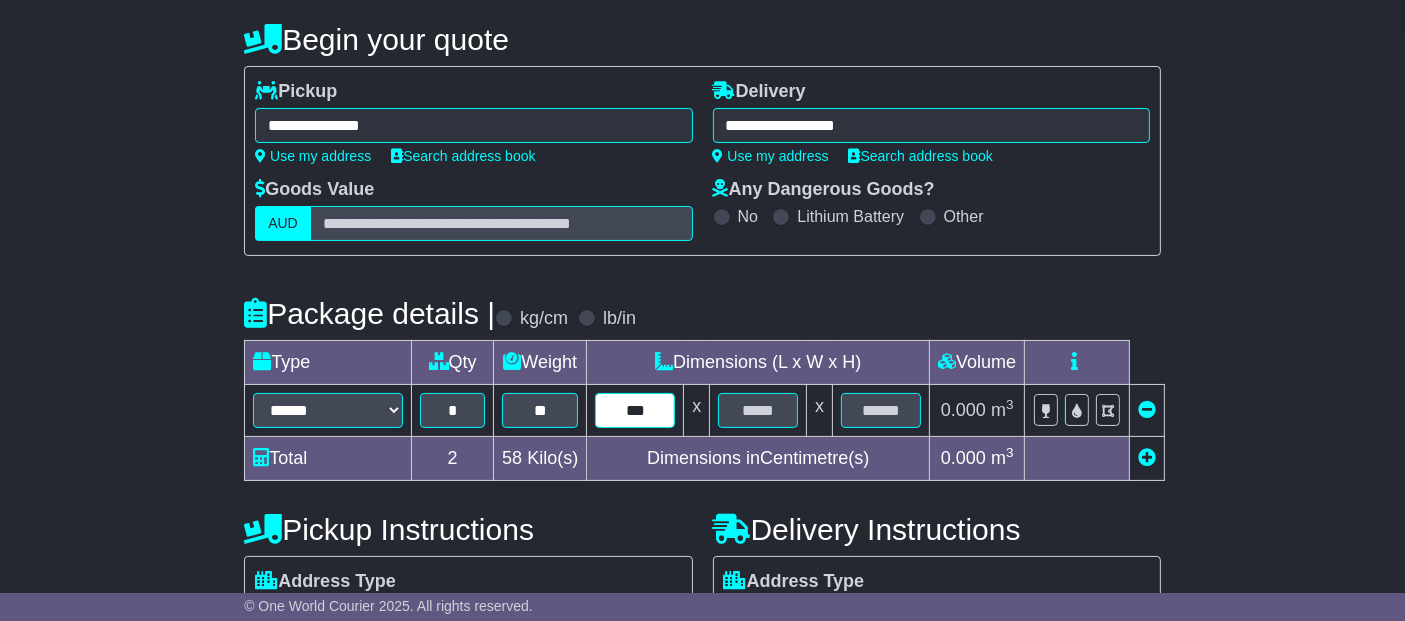 type on "***" 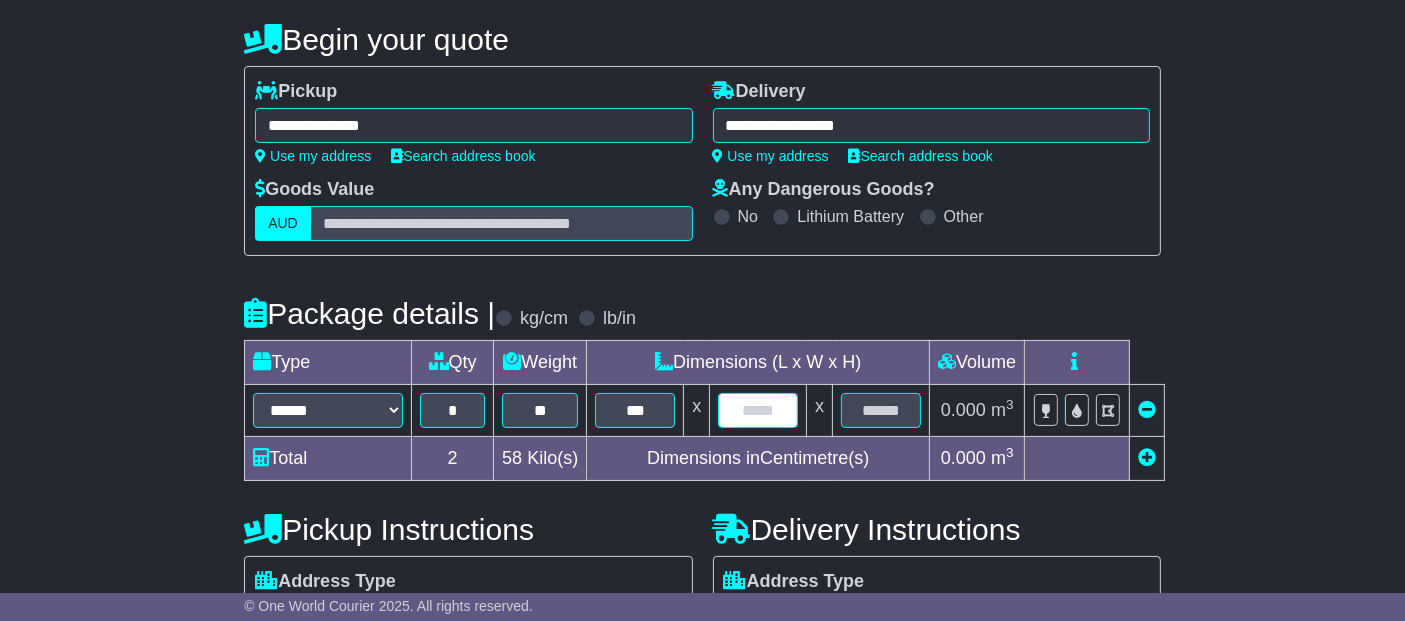 click at bounding box center [758, 410] 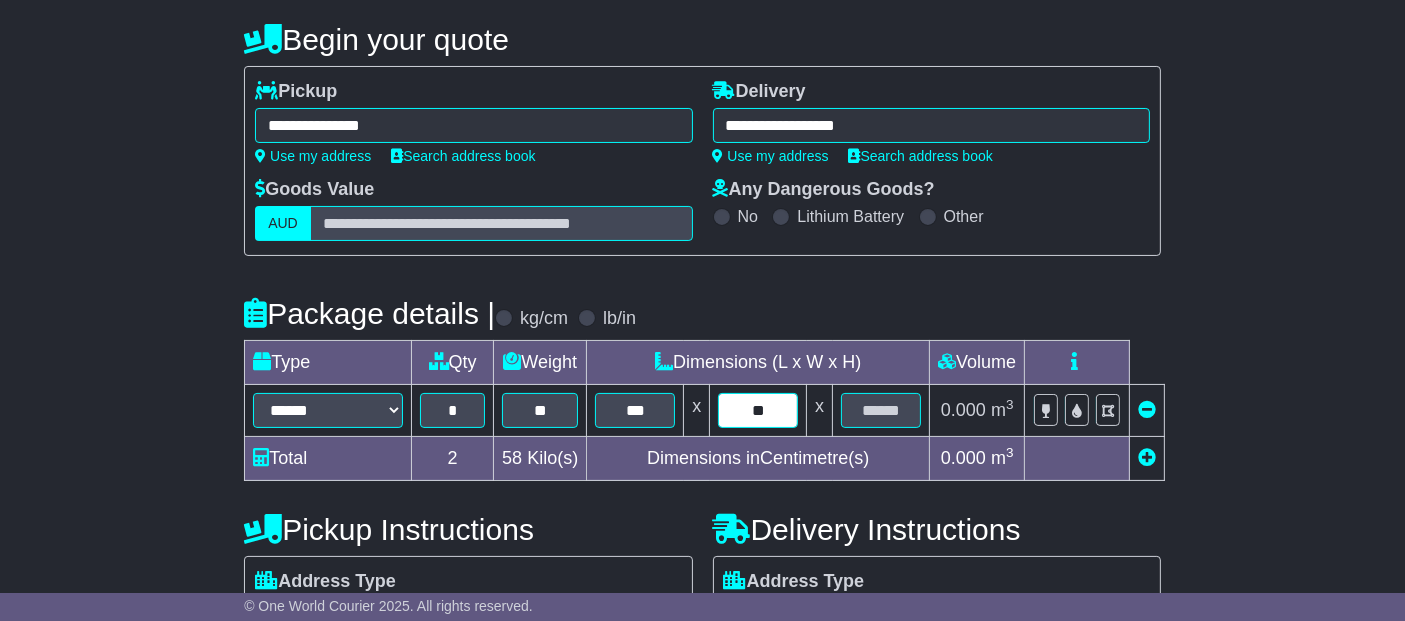 type on "**" 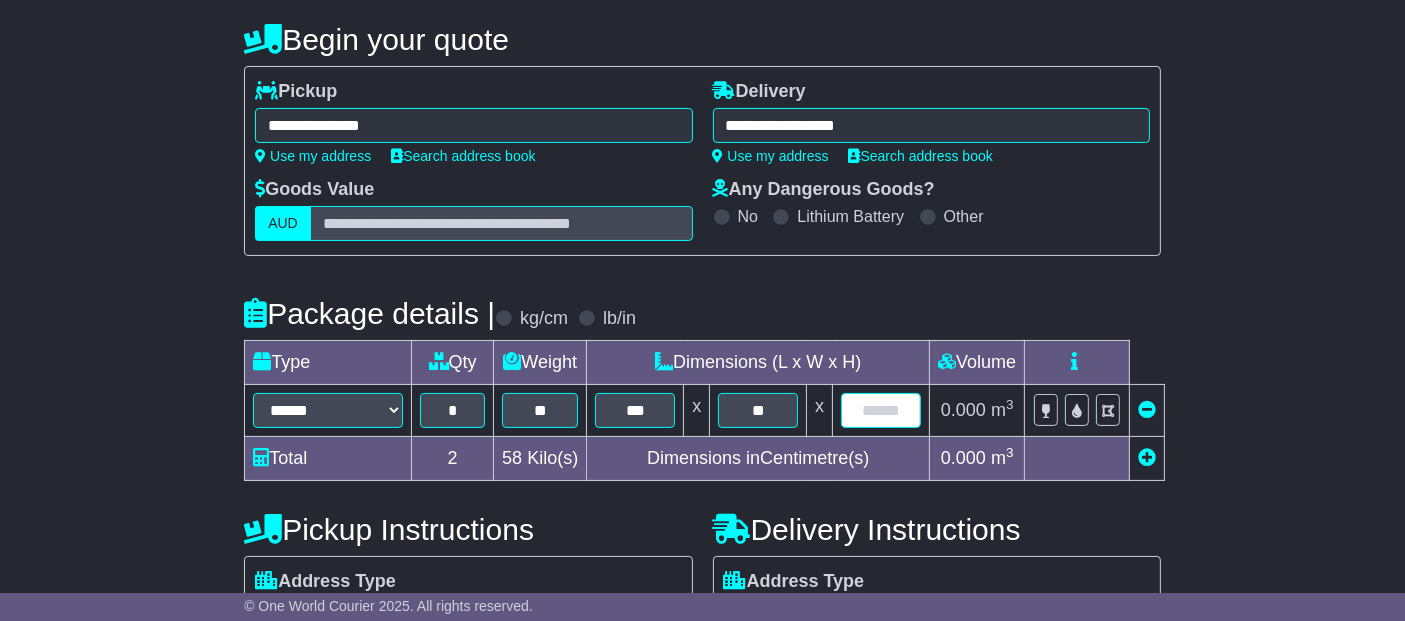 click at bounding box center (881, 410) 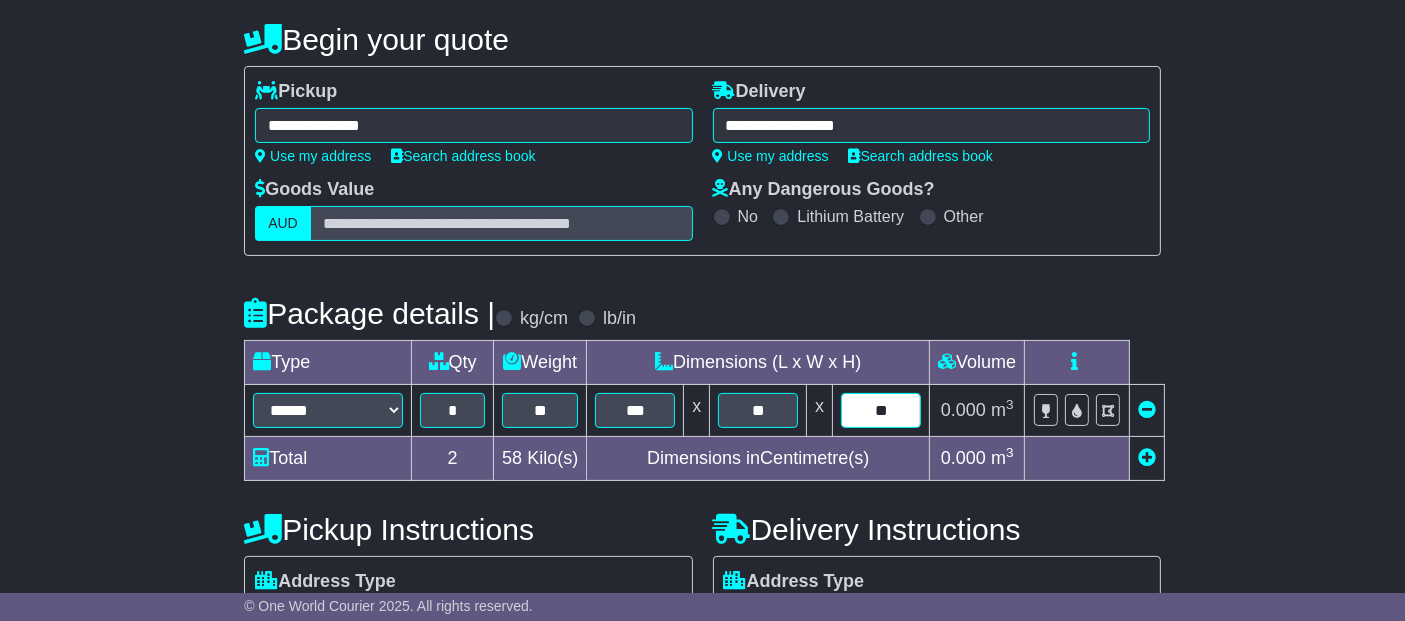 type on "**" 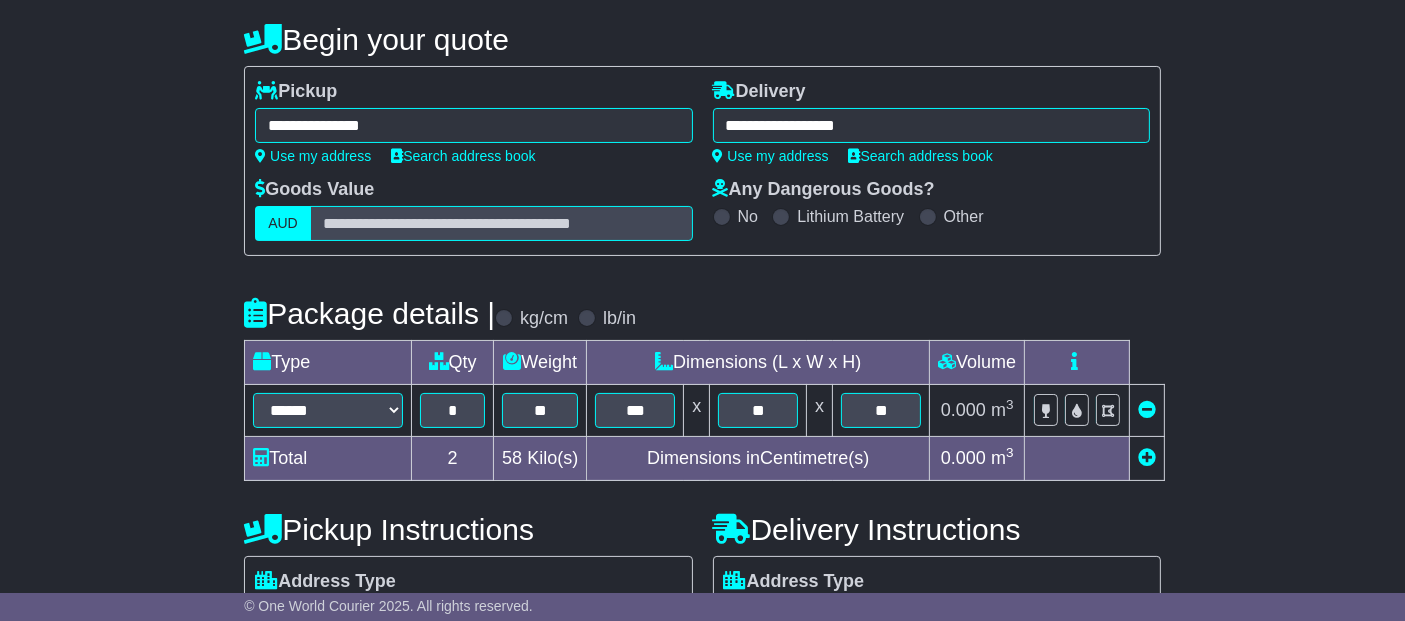 click on "**********" at bounding box center (702, 452) 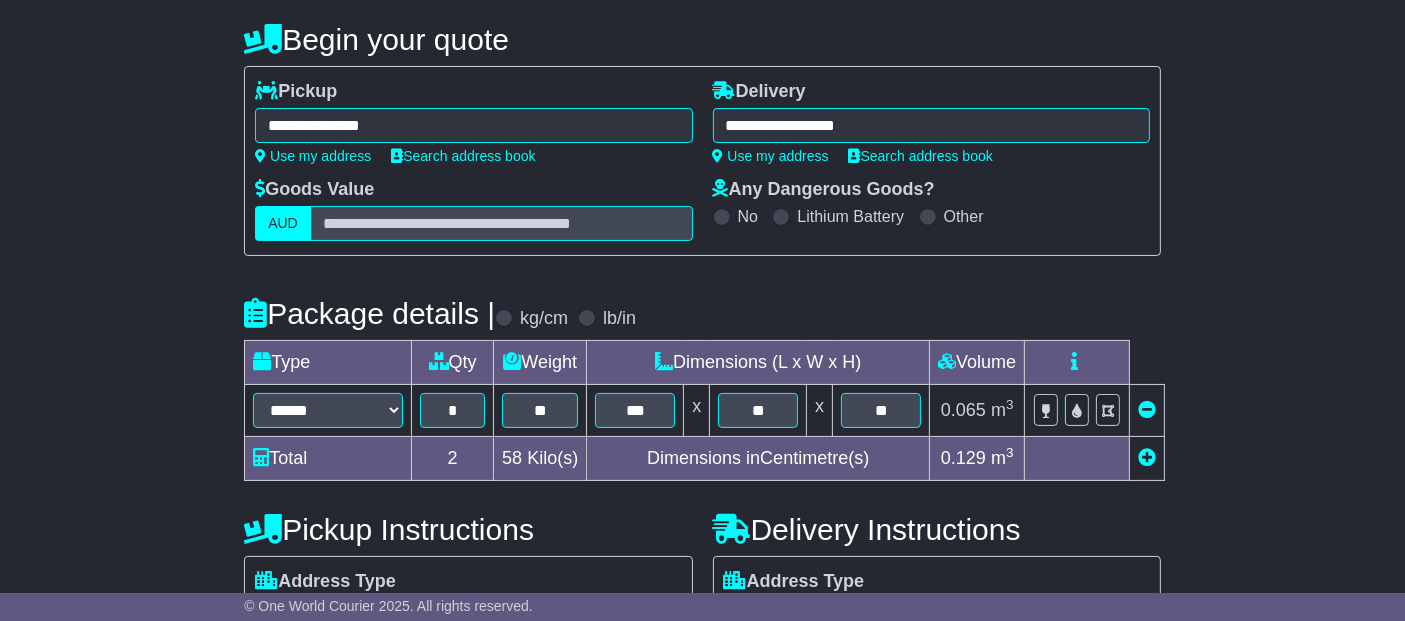 click at bounding box center (1147, 457) 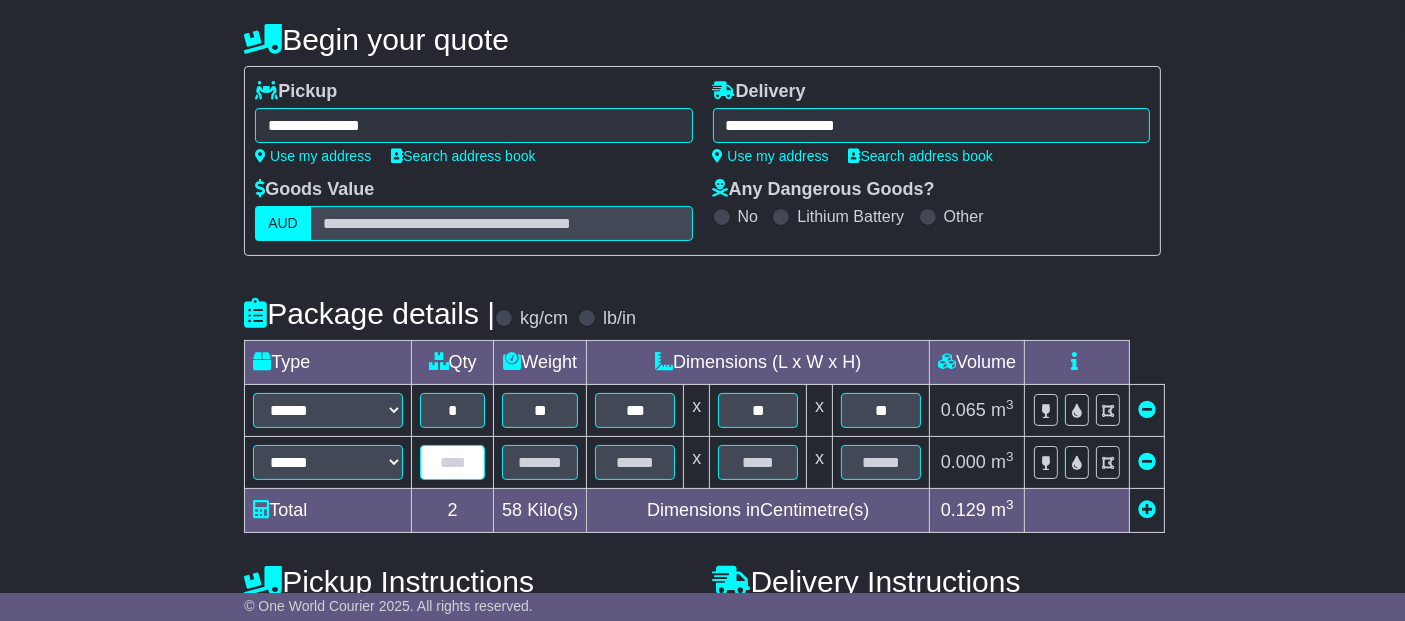 click at bounding box center (452, 462) 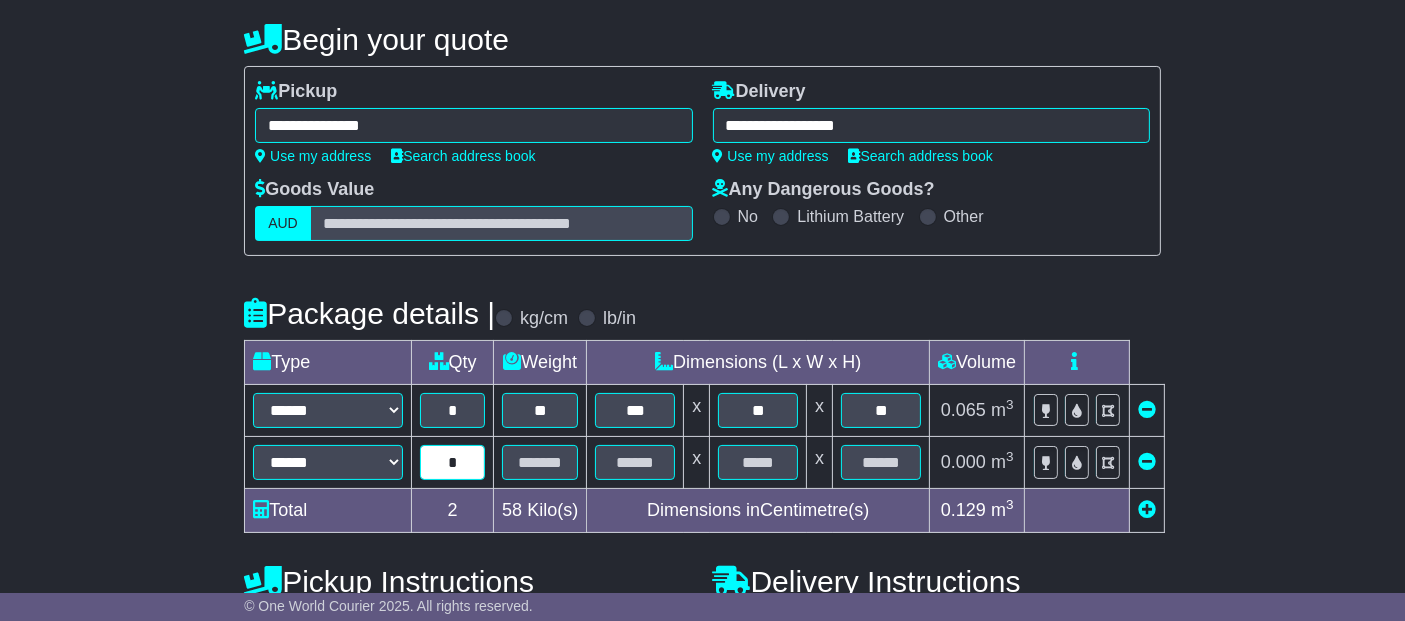 type on "*" 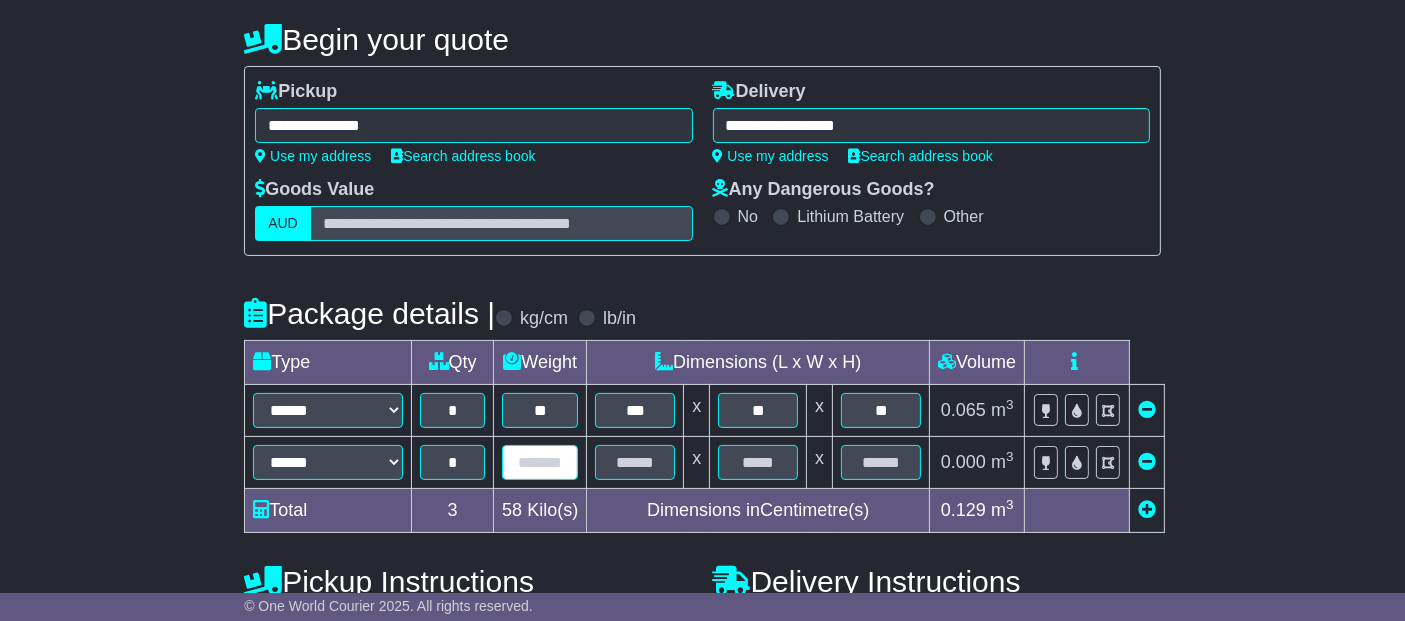 click at bounding box center [540, 462] 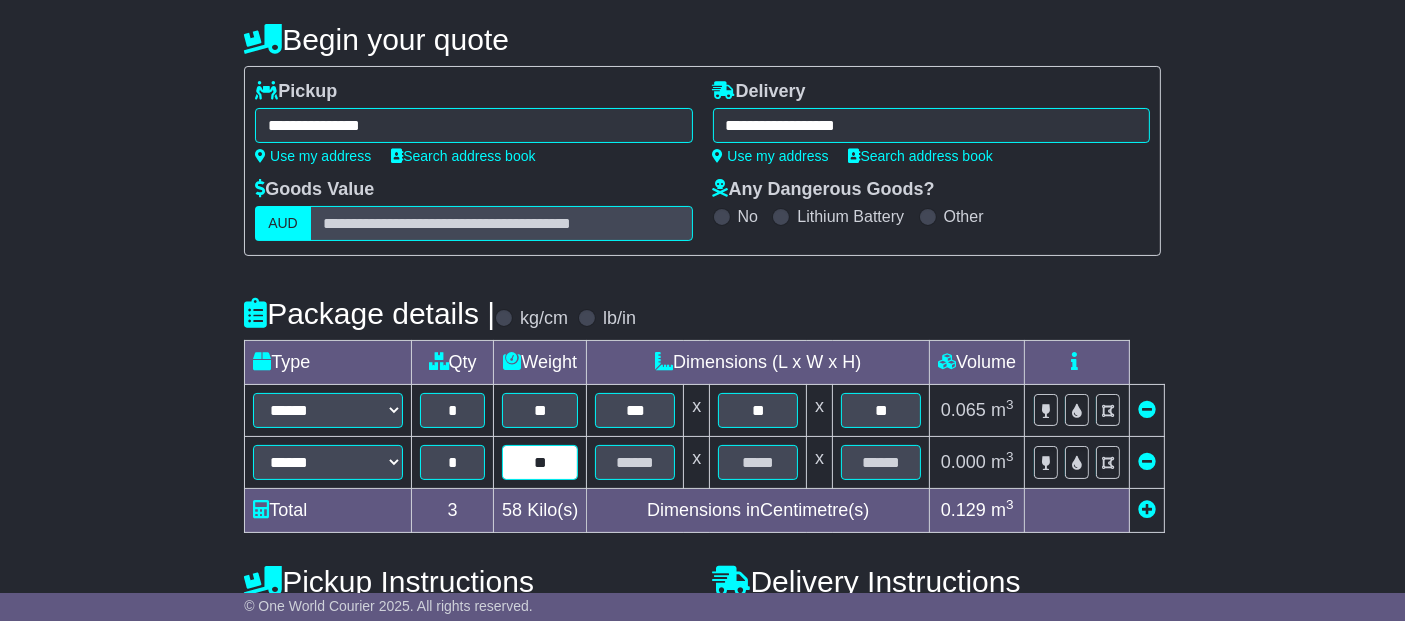 type on "**" 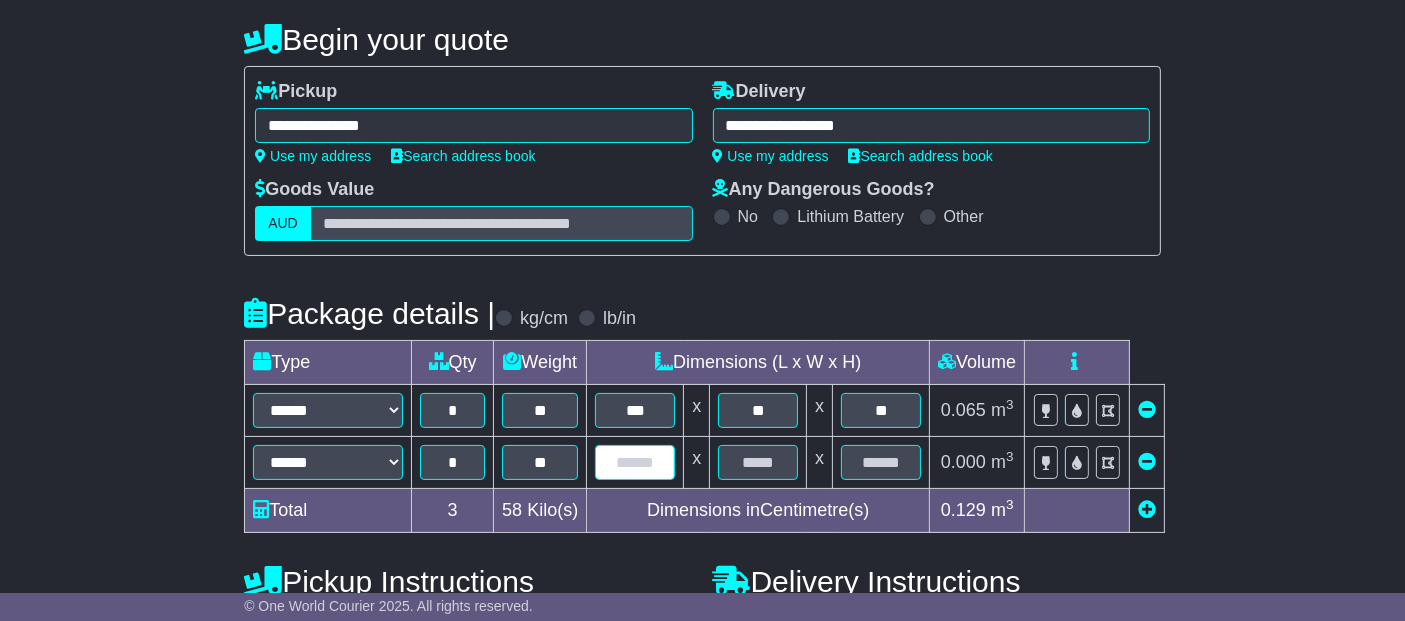 click at bounding box center [635, 462] 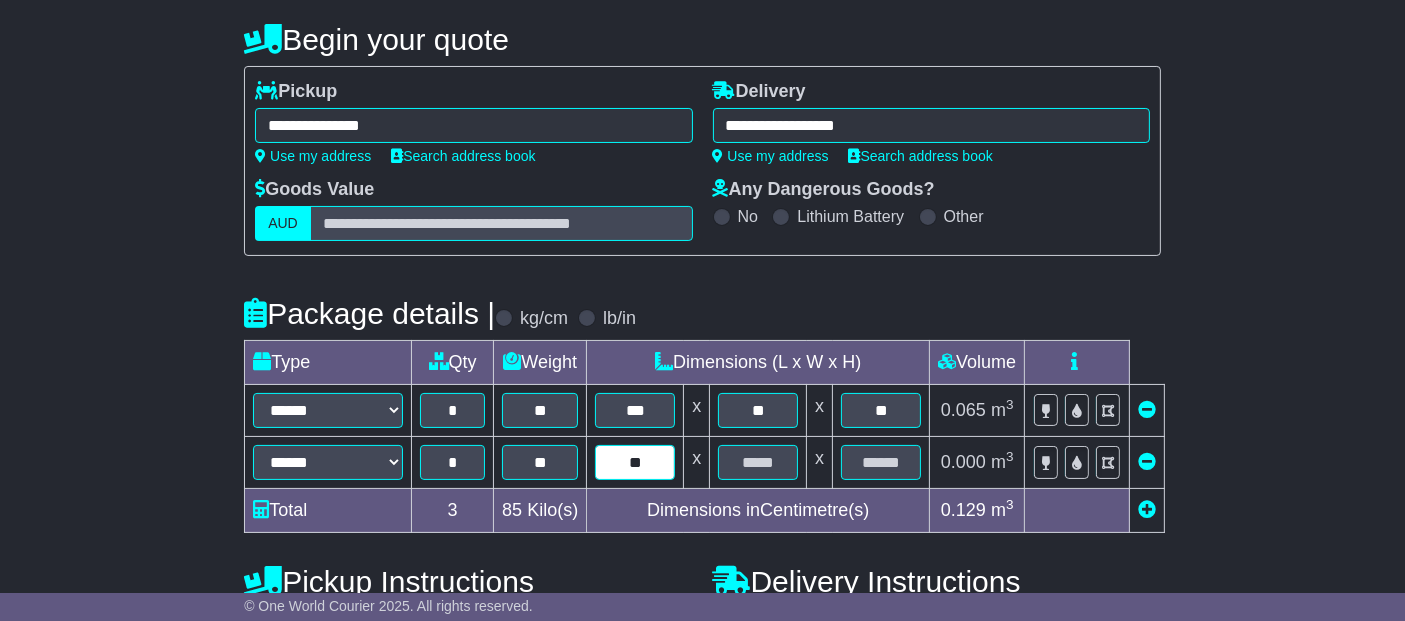 type on "**" 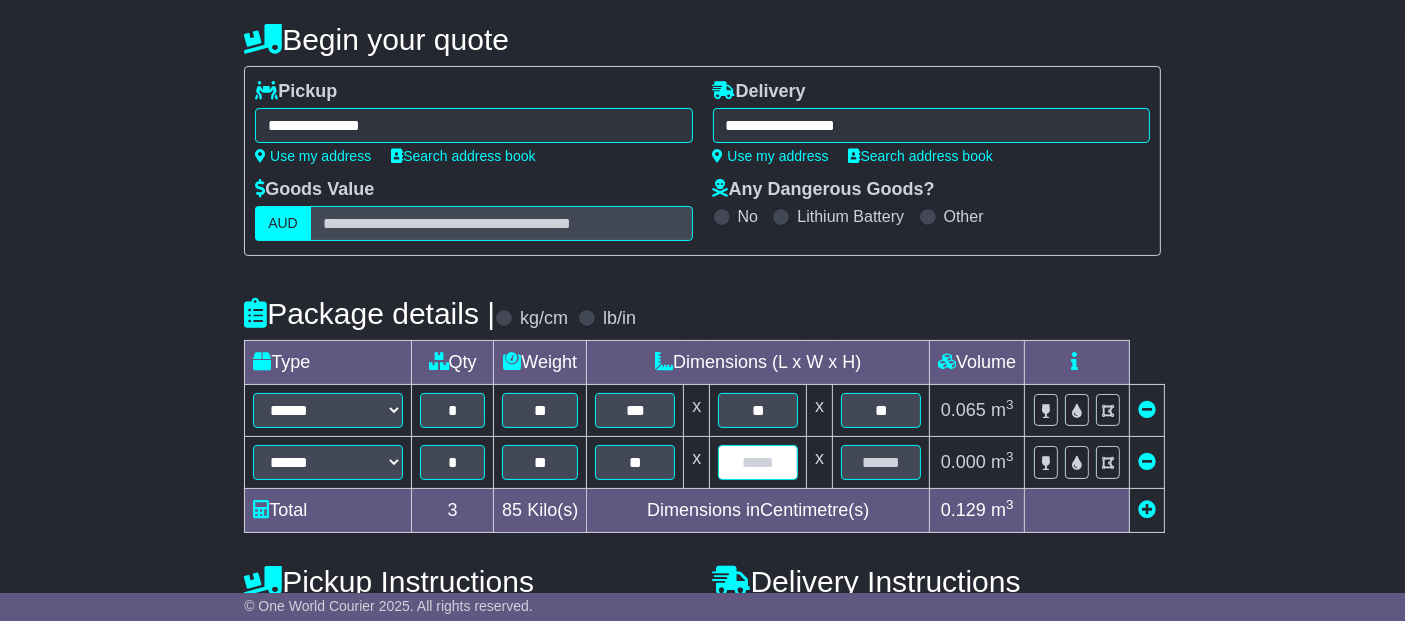 click at bounding box center (758, 462) 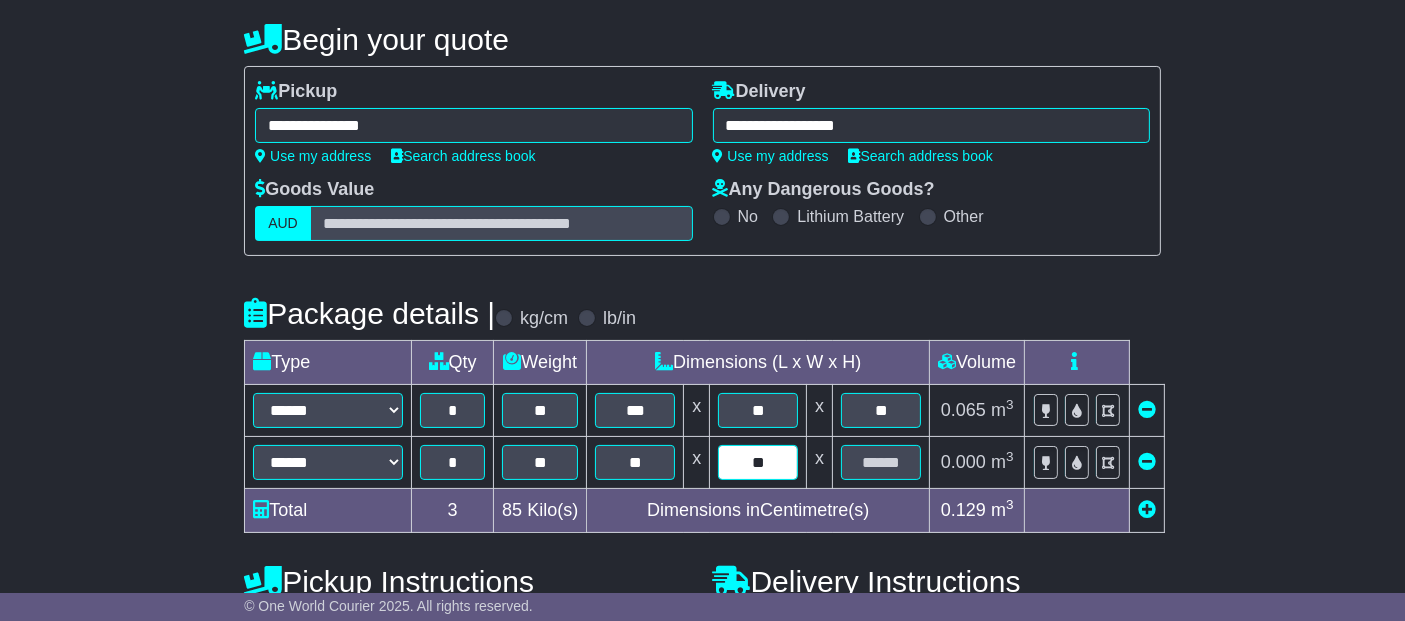 type on "**" 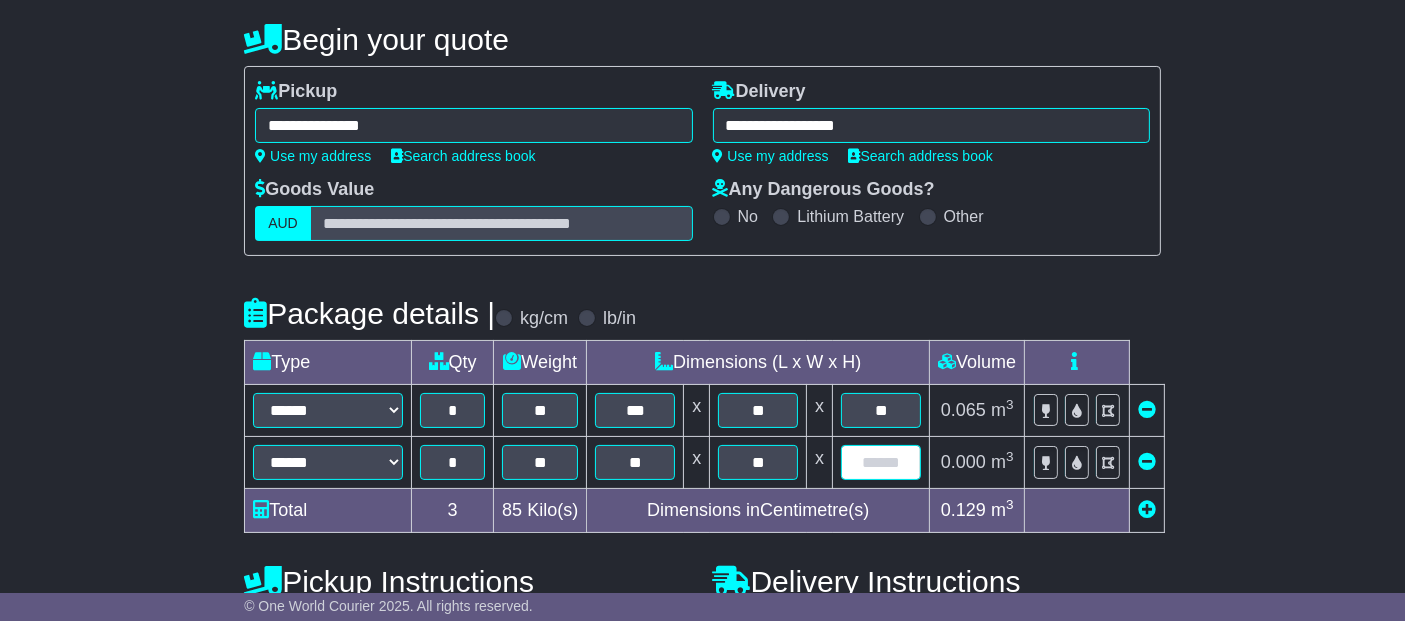 click at bounding box center (881, 462) 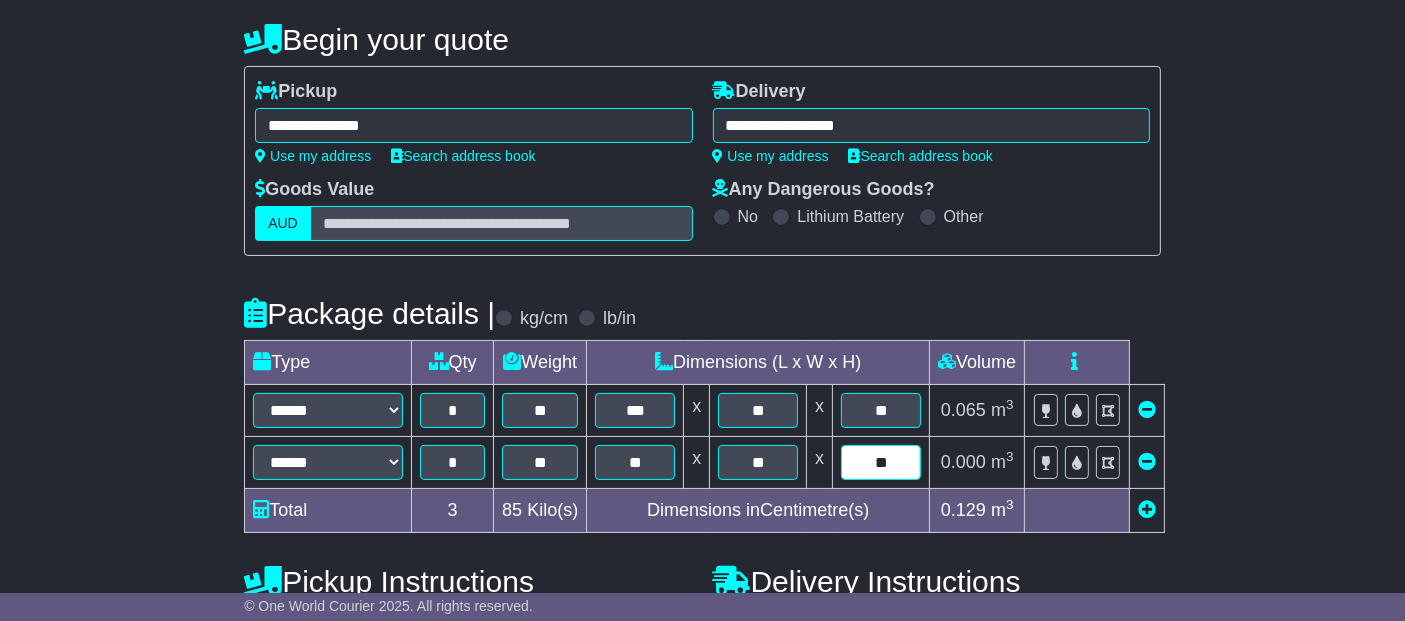 type on "**" 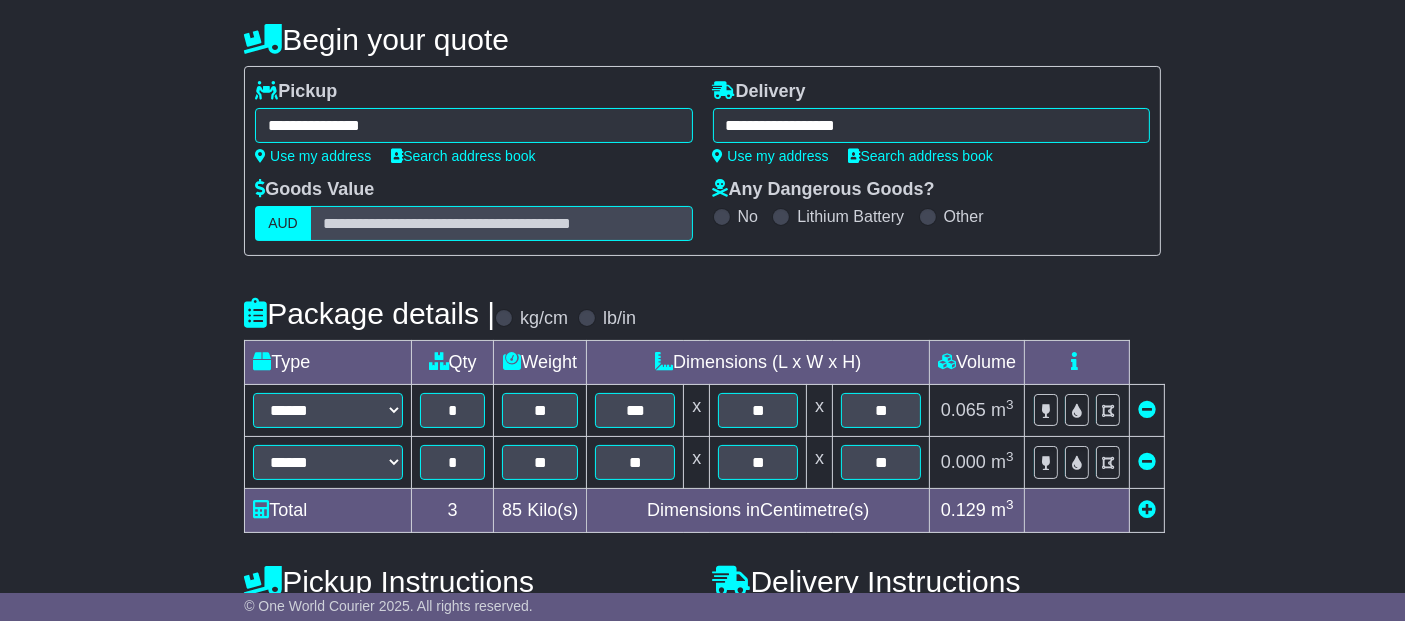 click on "**********" at bounding box center (702, 478) 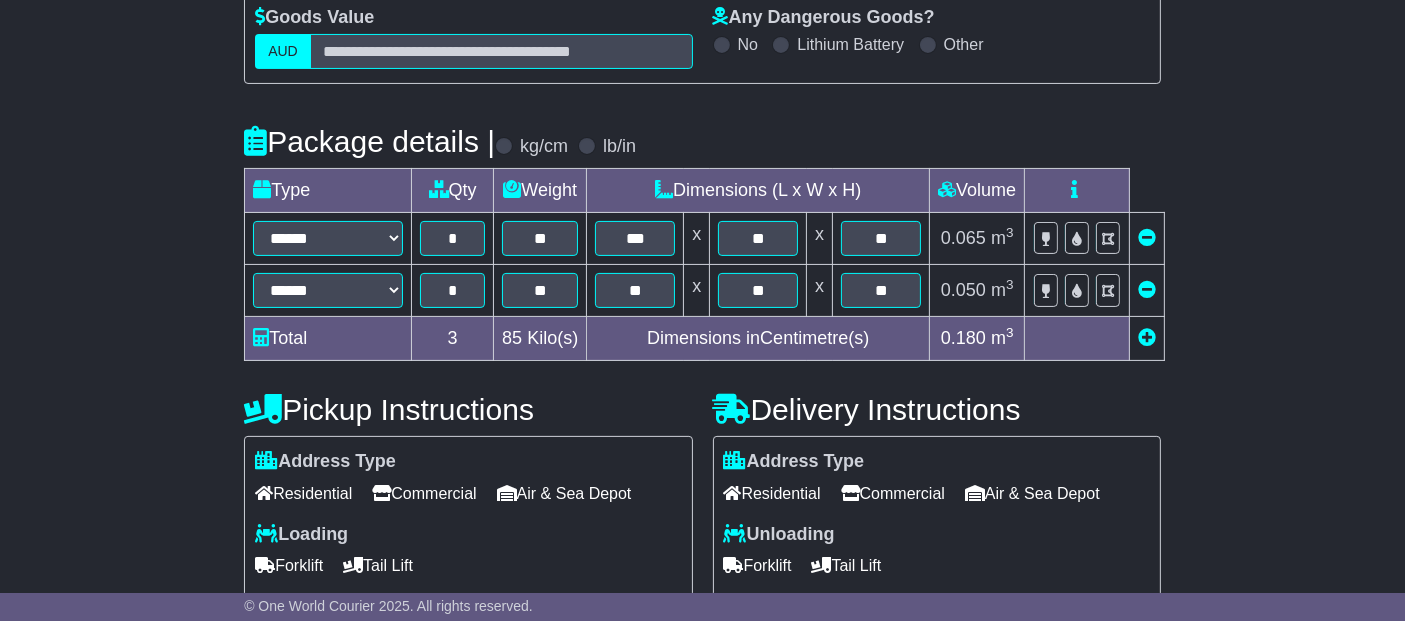 scroll, scrollTop: 444, scrollLeft: 0, axis: vertical 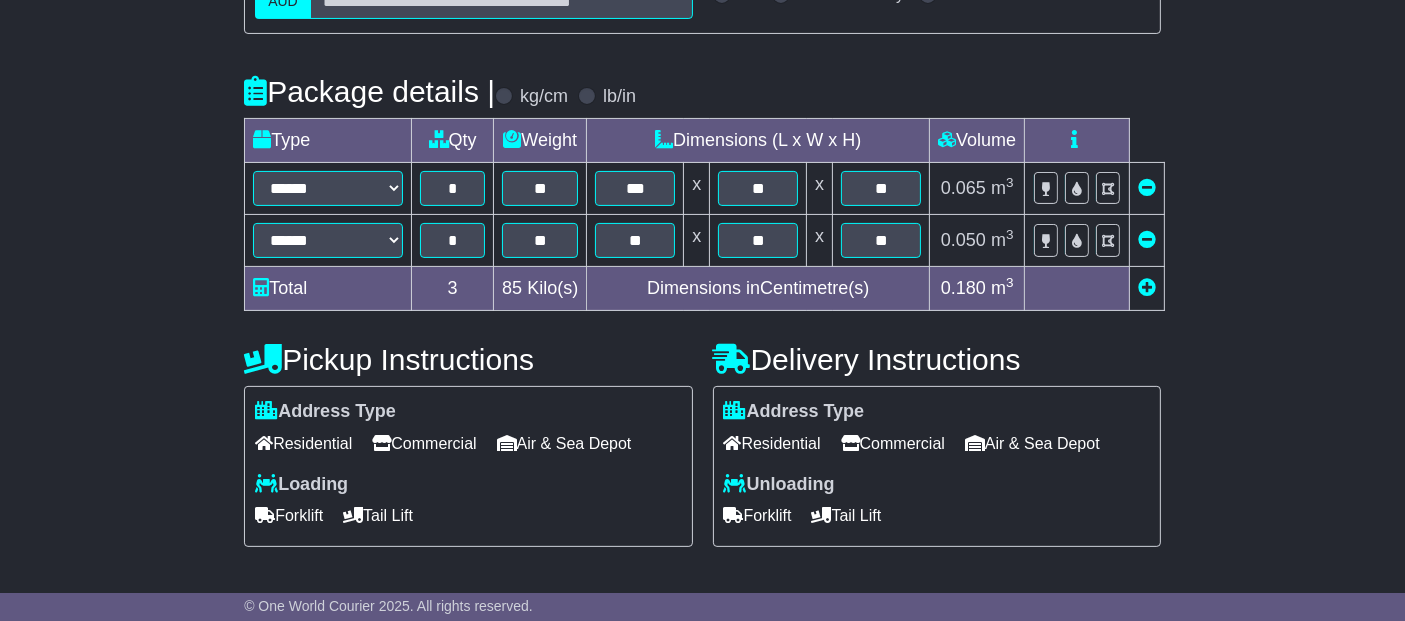 click on "Commercial" at bounding box center [424, 443] 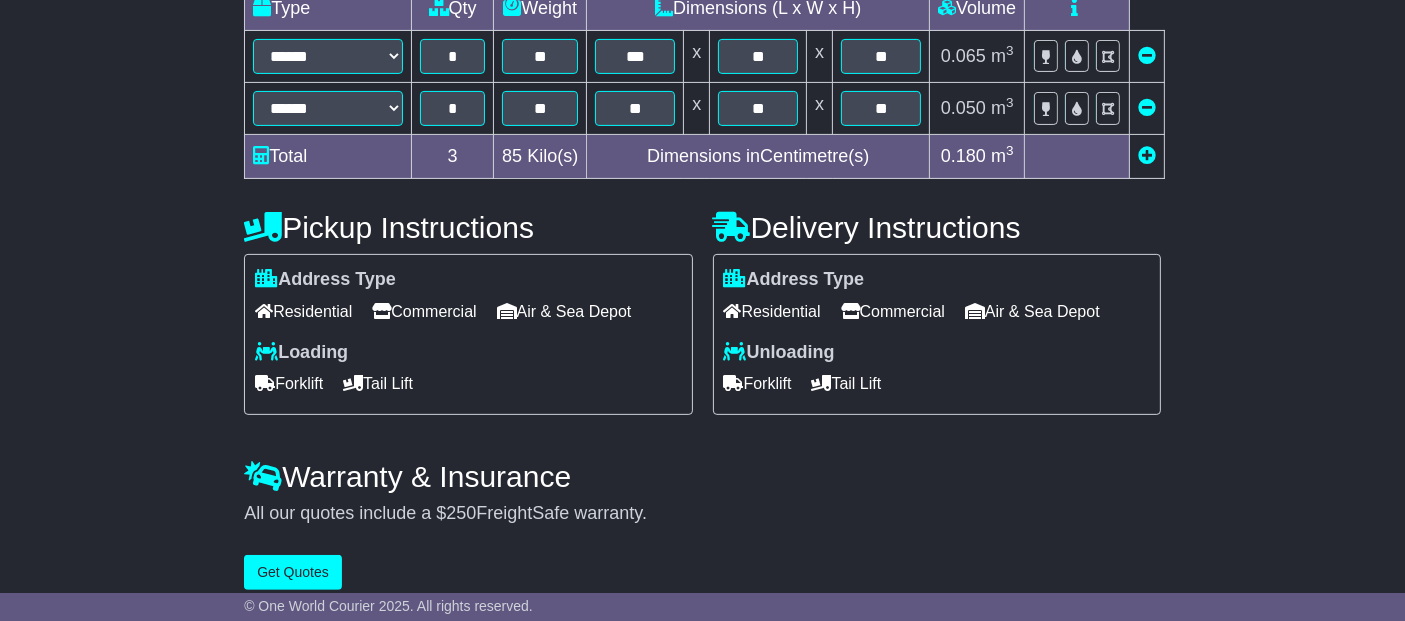 scroll, scrollTop: 593, scrollLeft: 0, axis: vertical 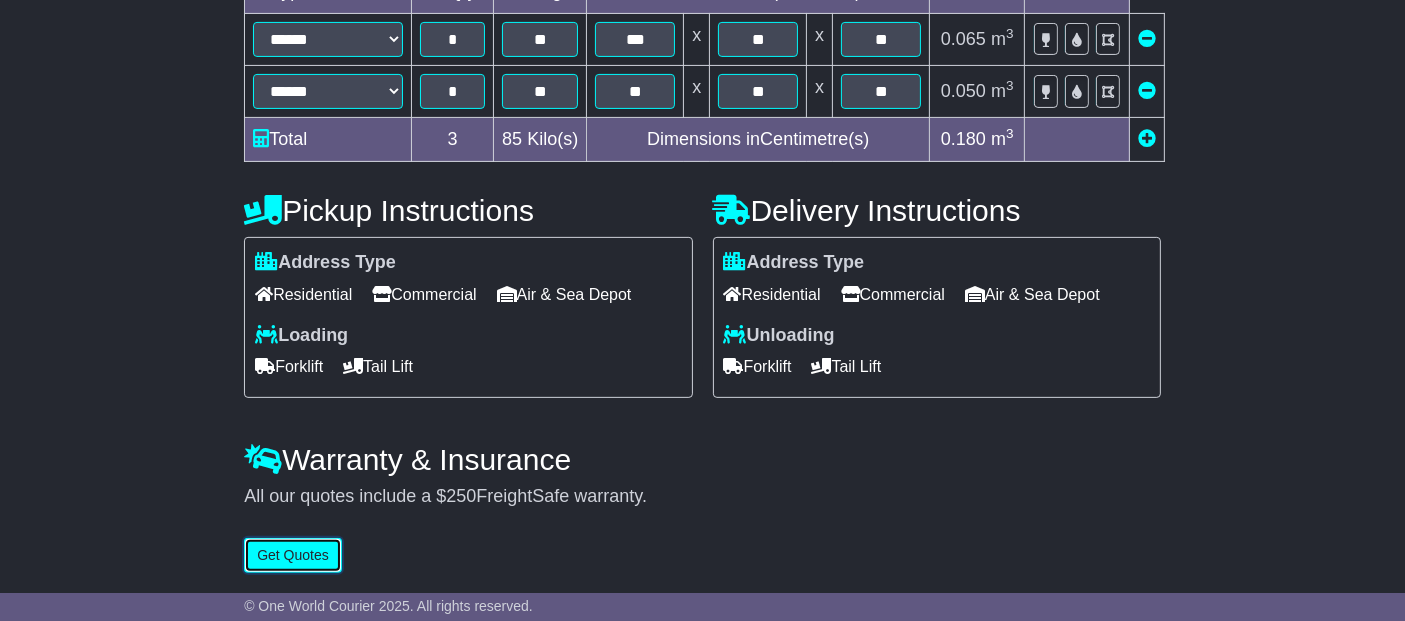 click on "Get Quotes" at bounding box center [293, 555] 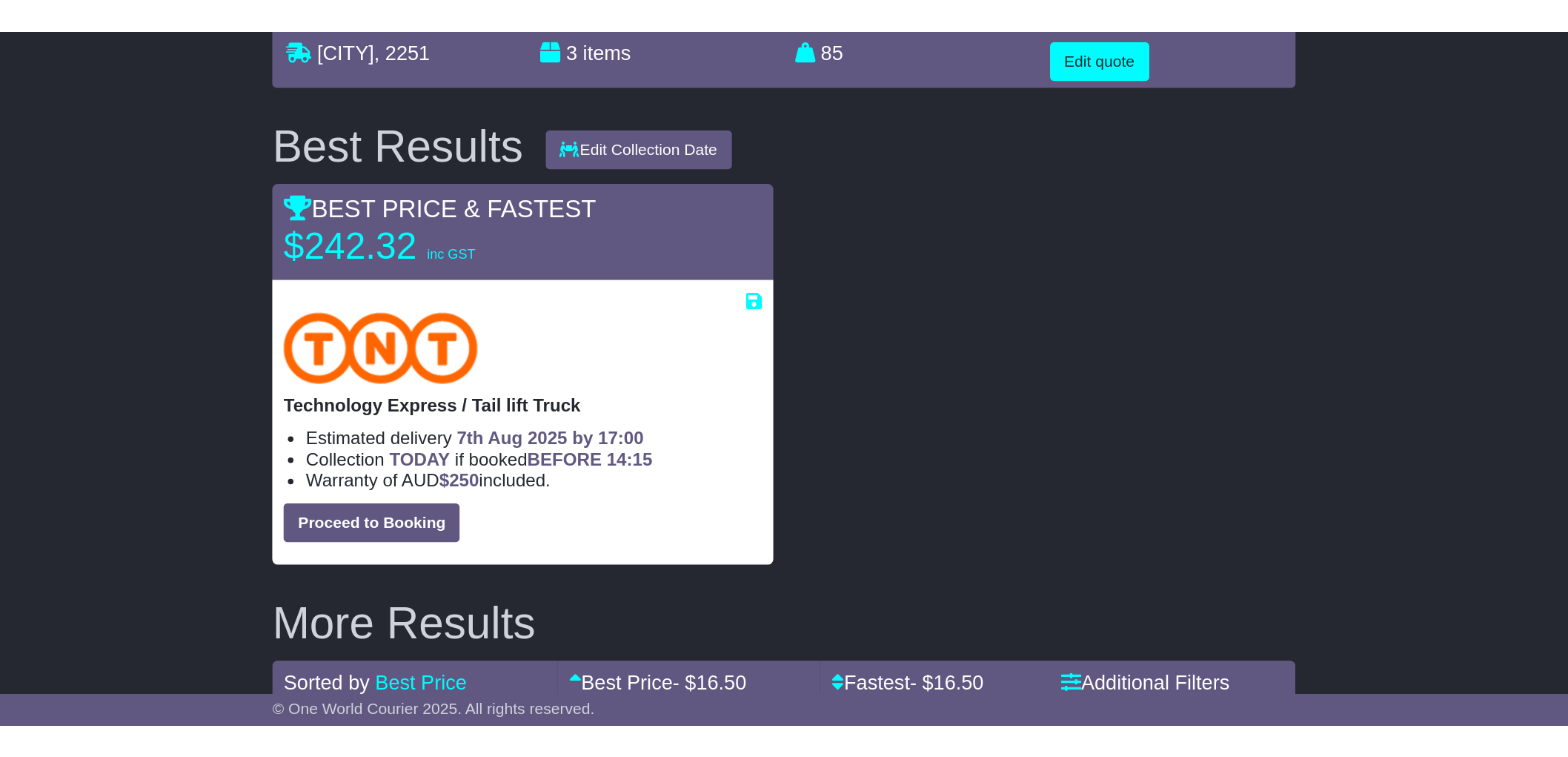 scroll, scrollTop: 0, scrollLeft: 0, axis: both 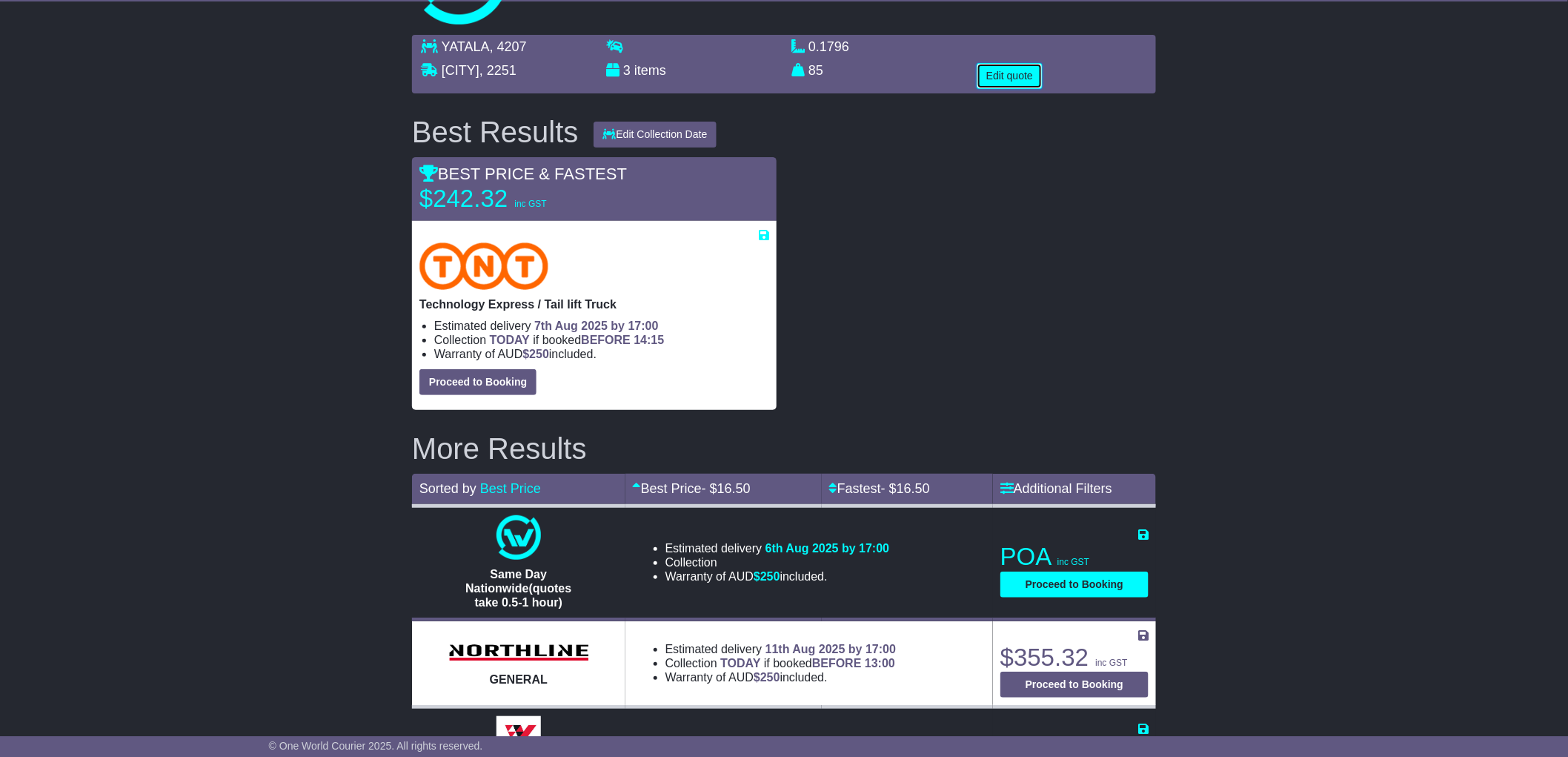 click on "Edit quote" at bounding box center (1009, 76) 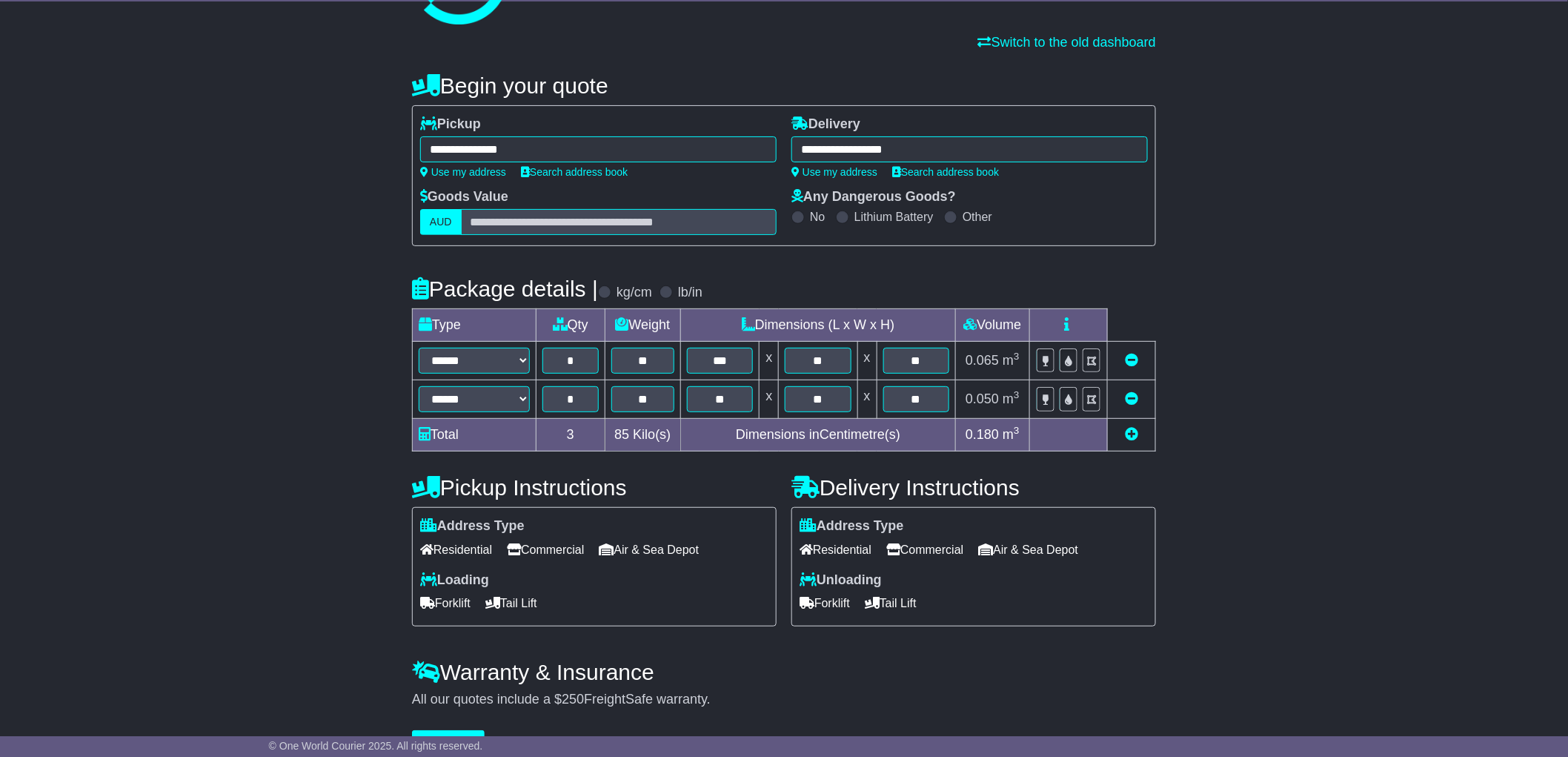 click on "**" at bounding box center [916, 361] 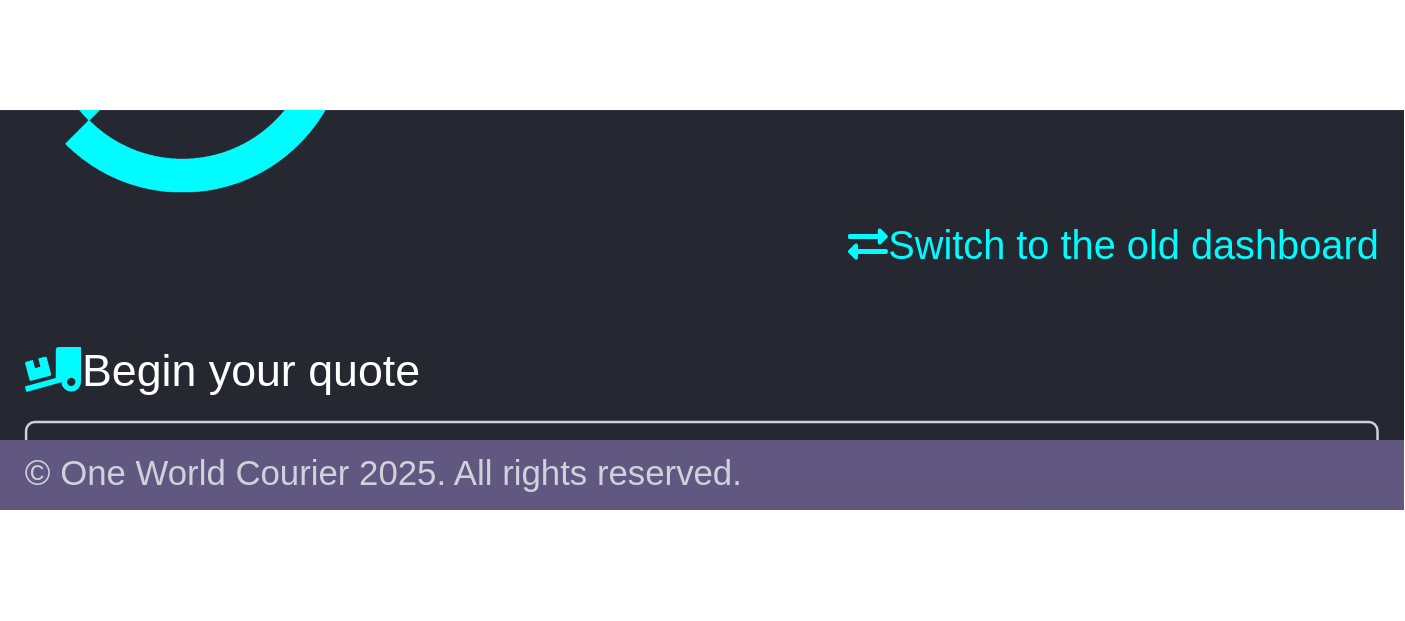 scroll, scrollTop: 111, scrollLeft: 0, axis: vertical 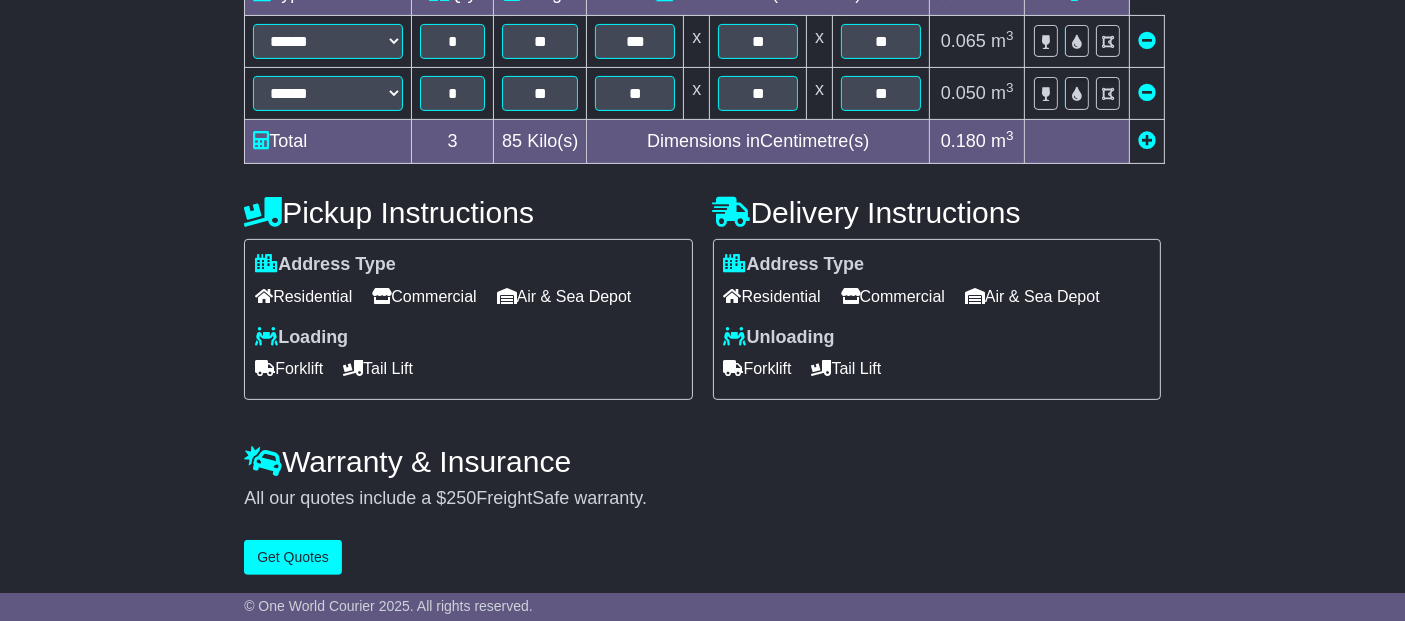 click on "Commercial" at bounding box center (893, 296) 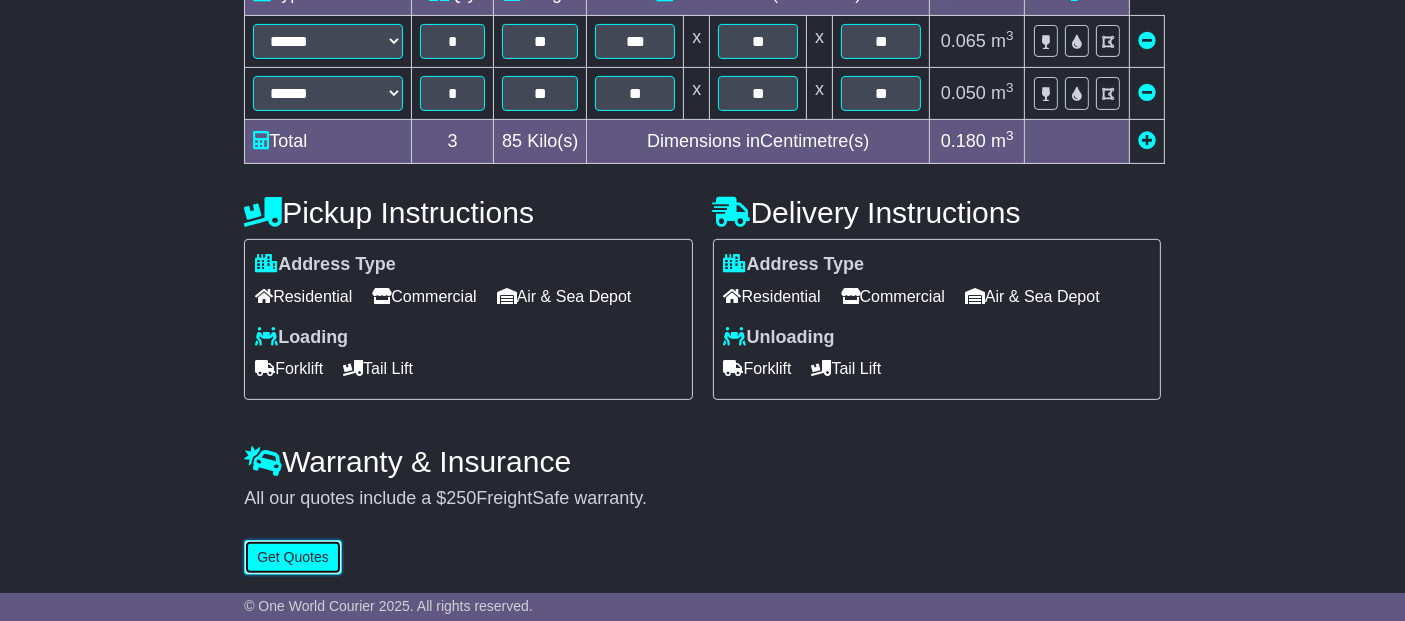 click on "Get Quotes" at bounding box center (293, 557) 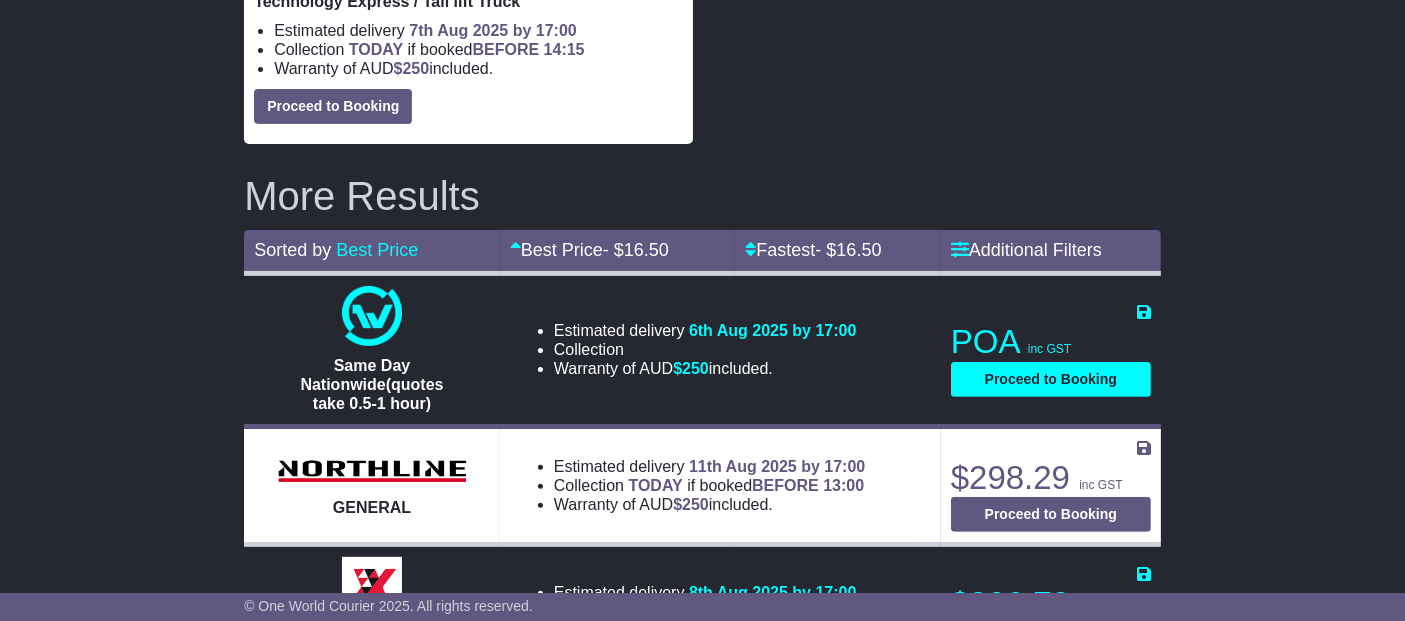 scroll, scrollTop: 222, scrollLeft: 0, axis: vertical 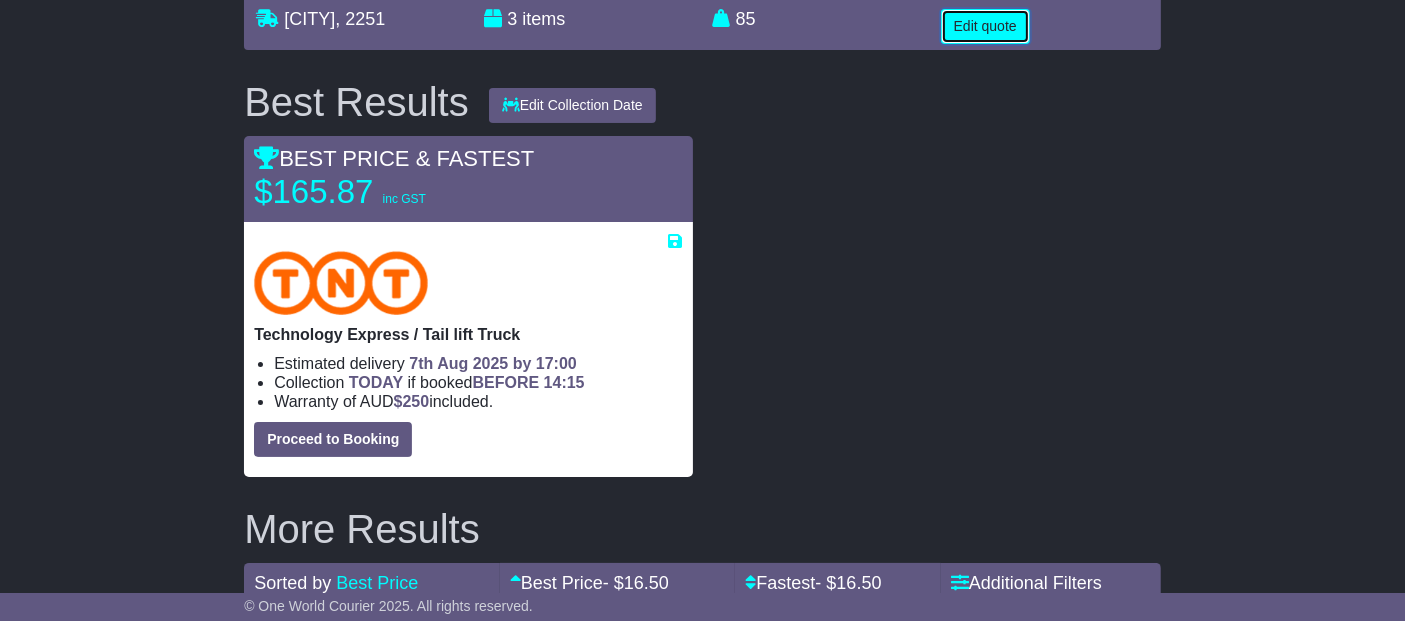 click on "Edit quote" at bounding box center [985, 26] 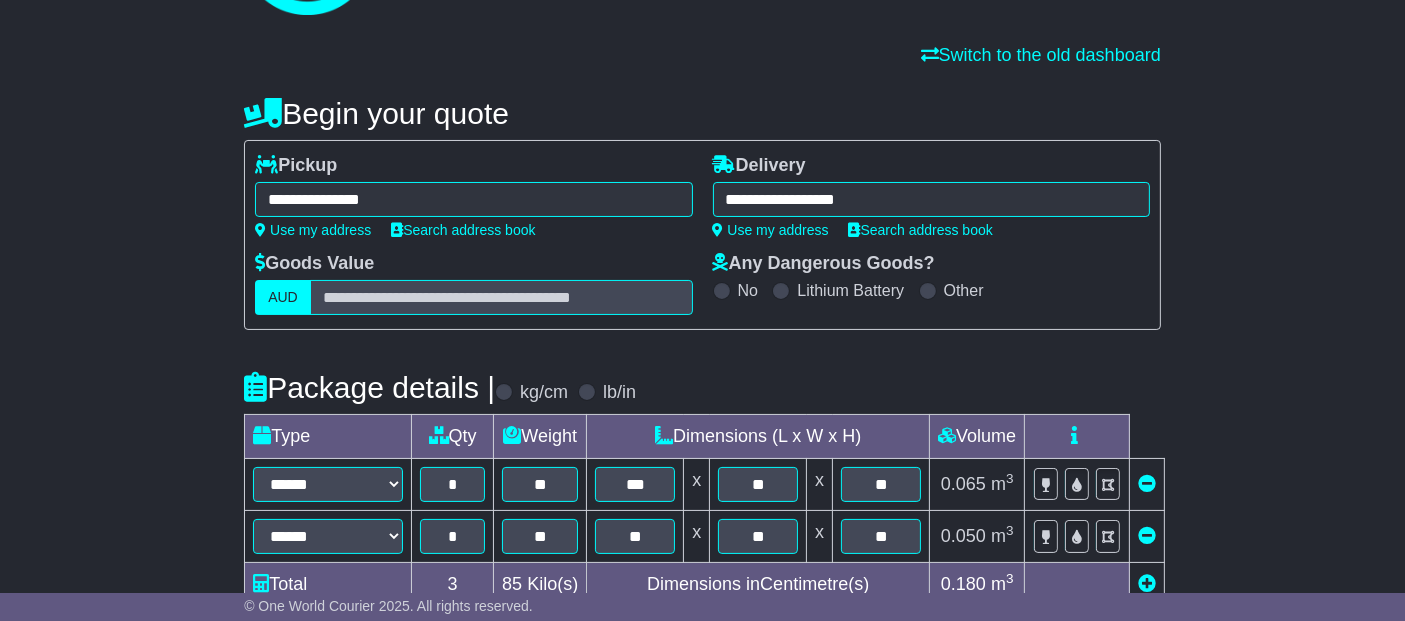 scroll, scrollTop: 0, scrollLeft: 0, axis: both 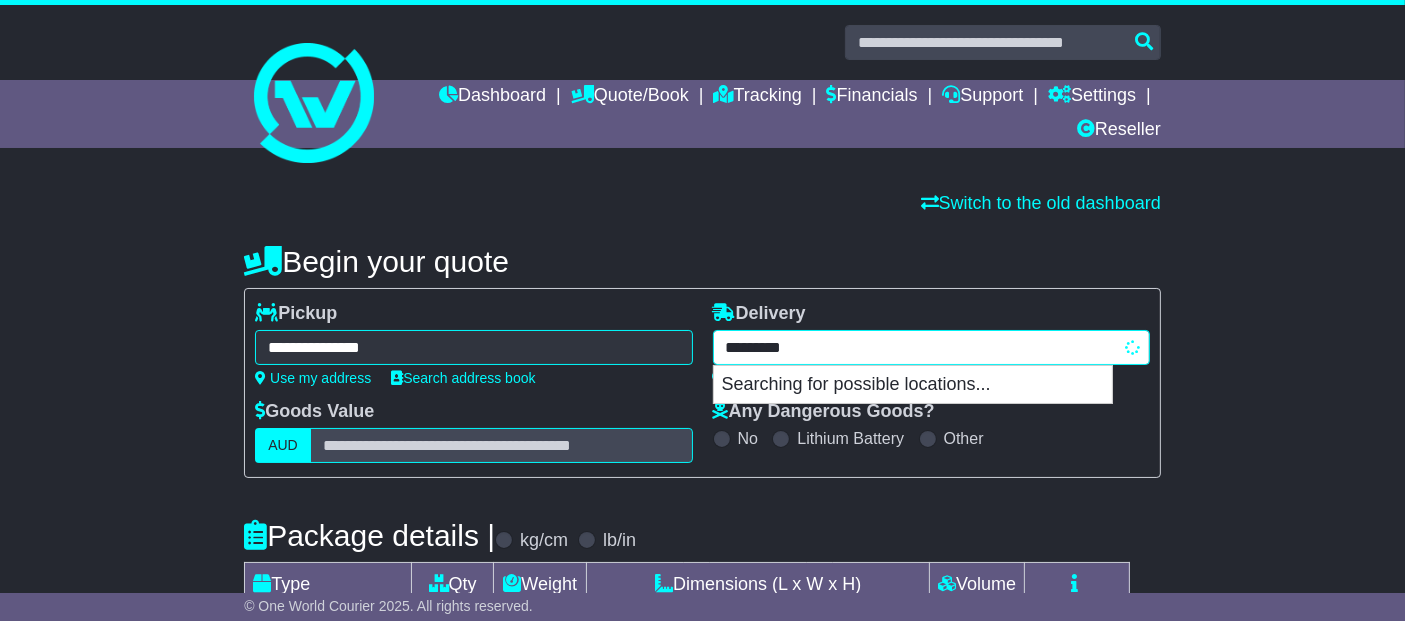 click on "**********" at bounding box center [931, 347] 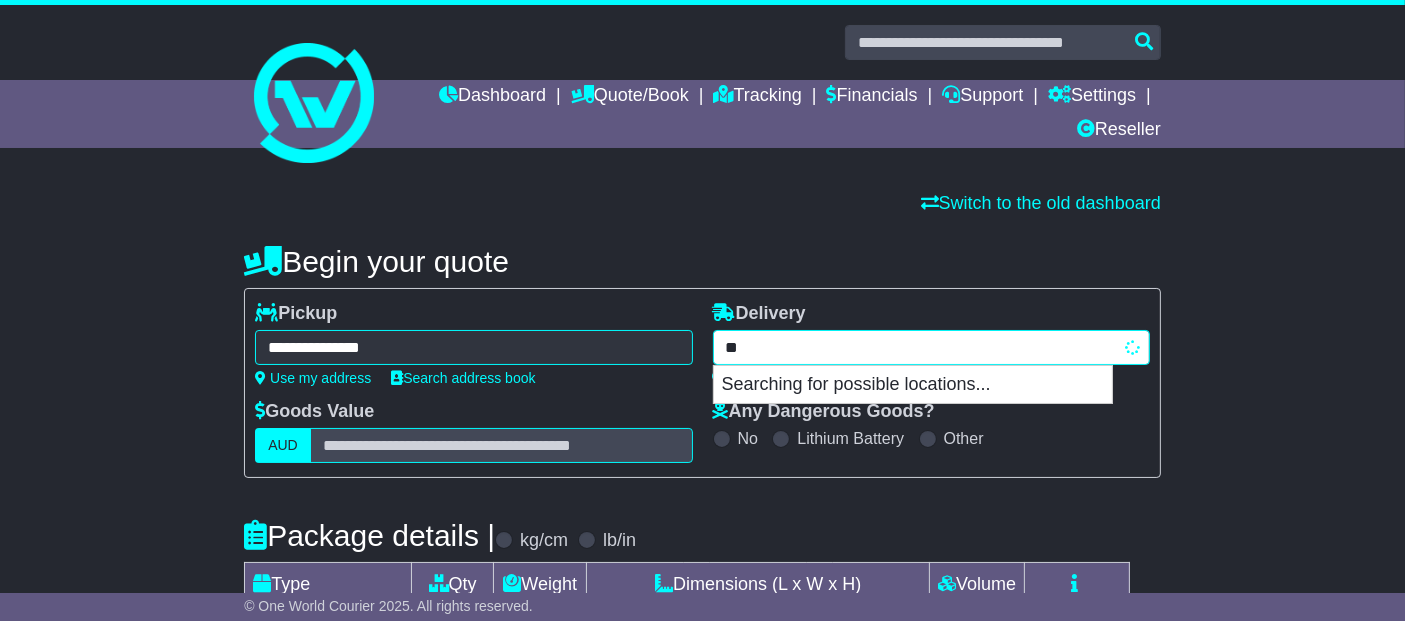 type on "*" 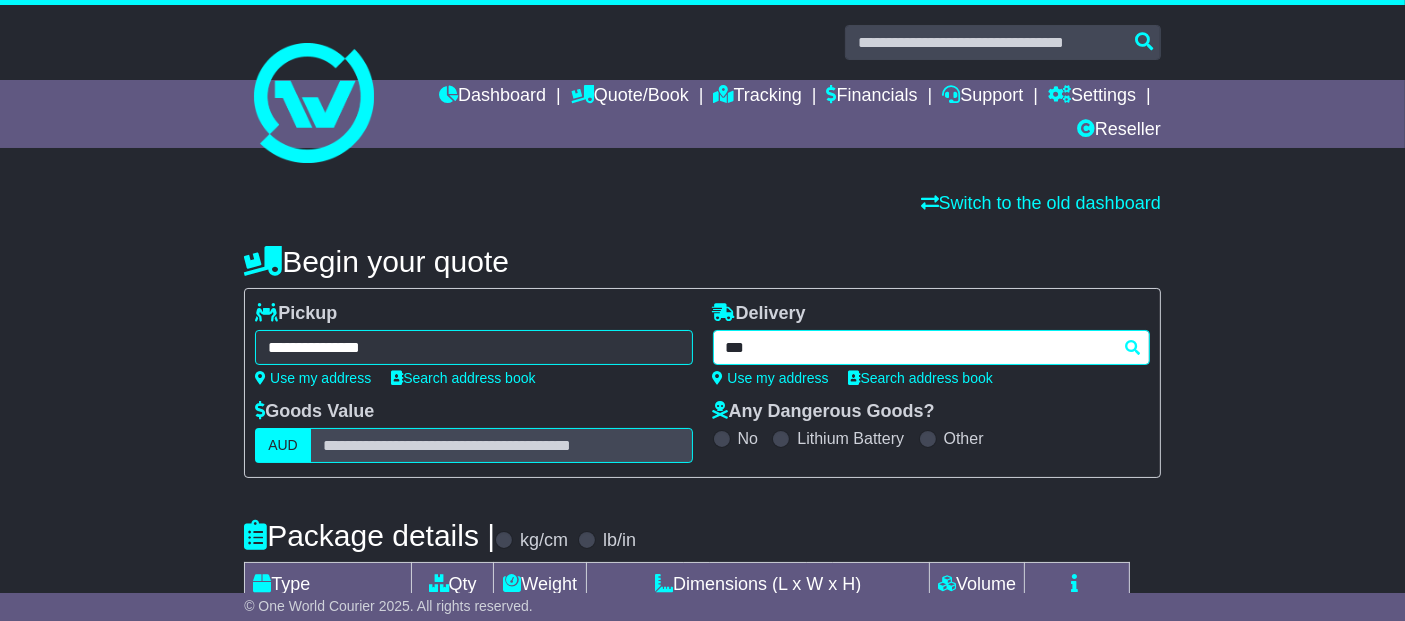 type on "****" 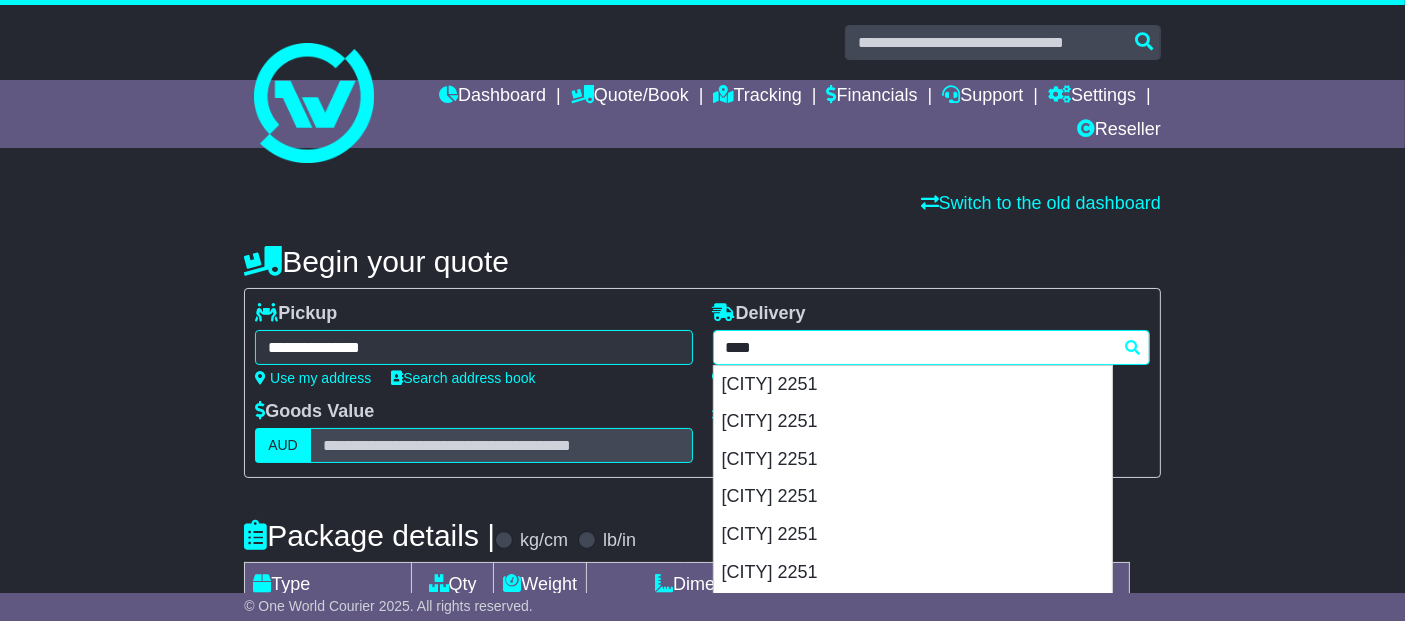 click on "[CITY] 2251" at bounding box center (913, 385) 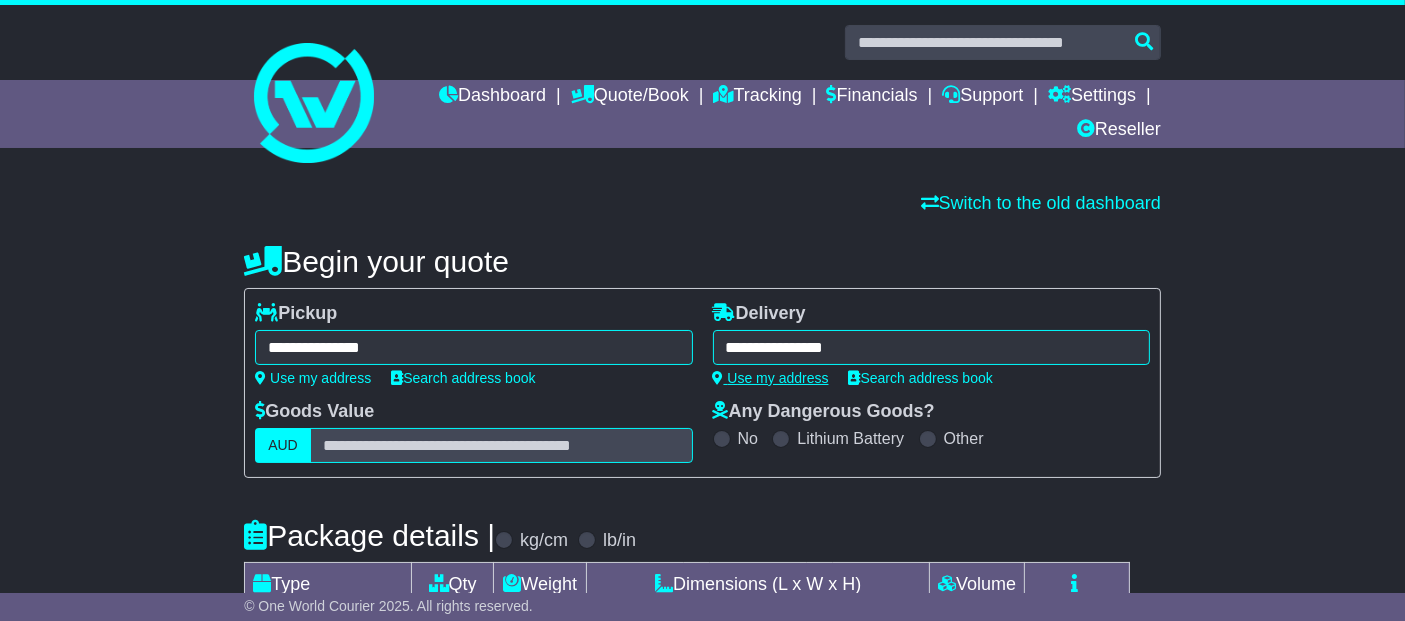 type on "**********" 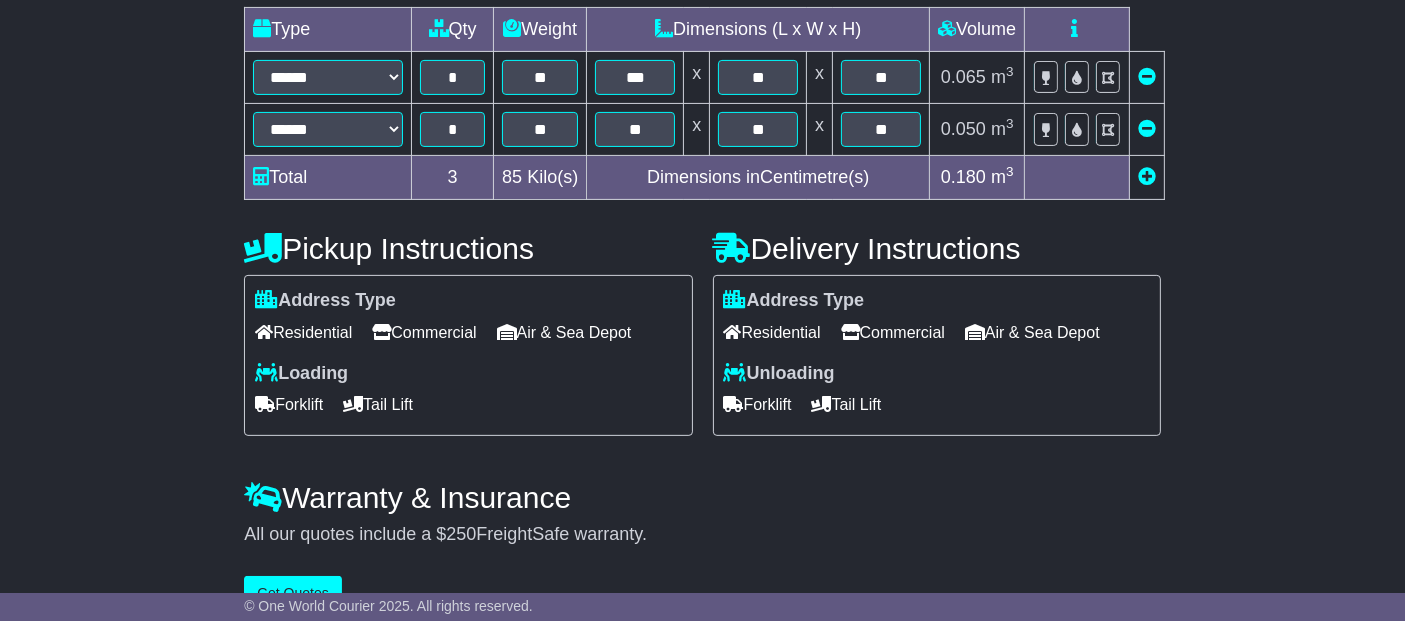scroll, scrollTop: 593, scrollLeft: 0, axis: vertical 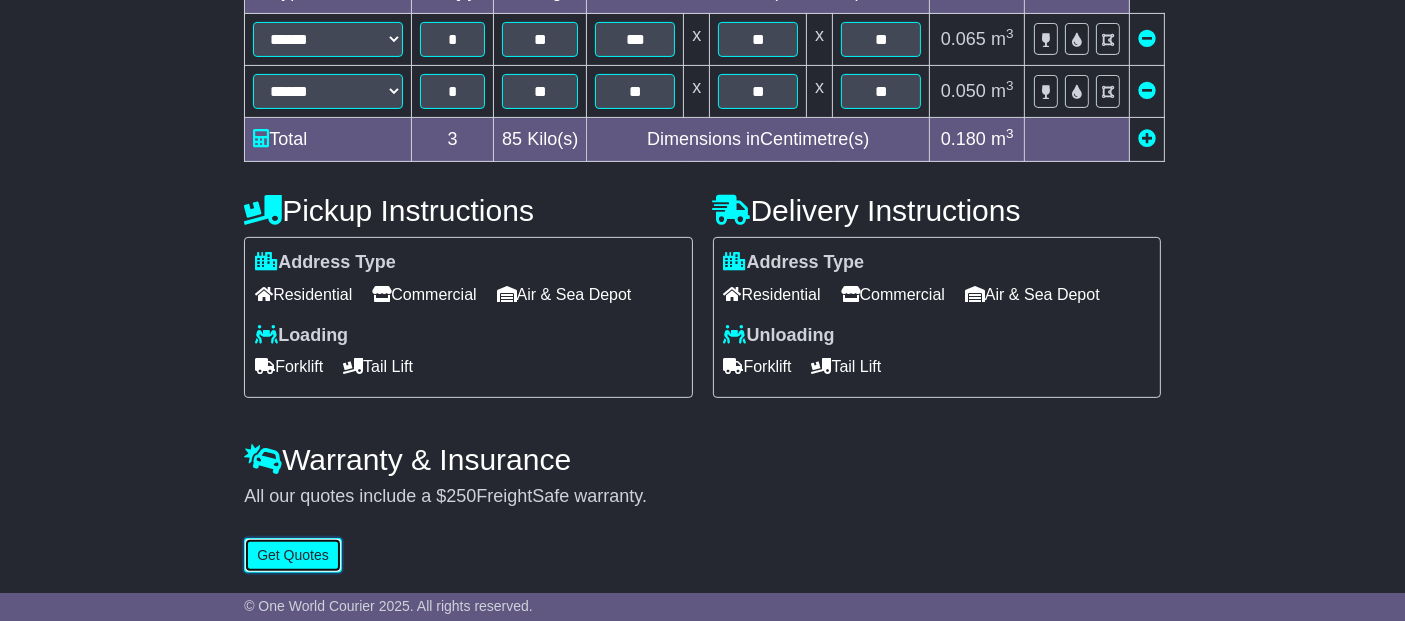 click on "Get Quotes" at bounding box center (293, 555) 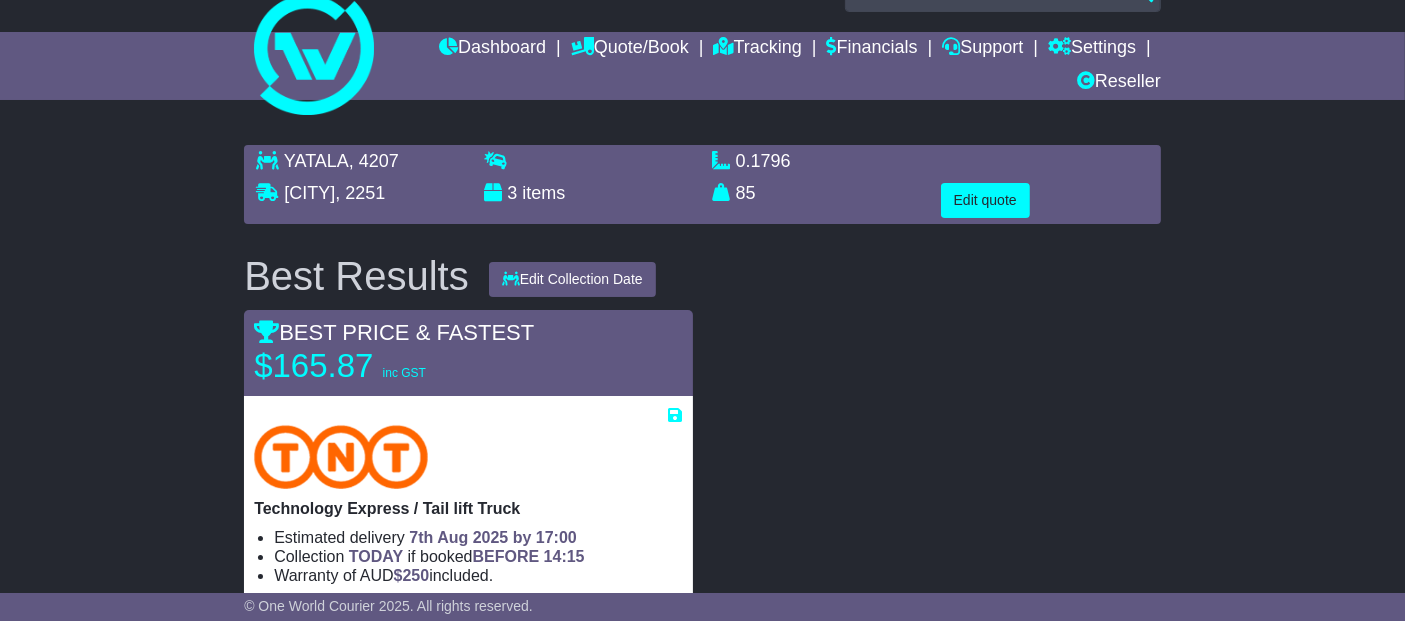 scroll, scrollTop: 0, scrollLeft: 0, axis: both 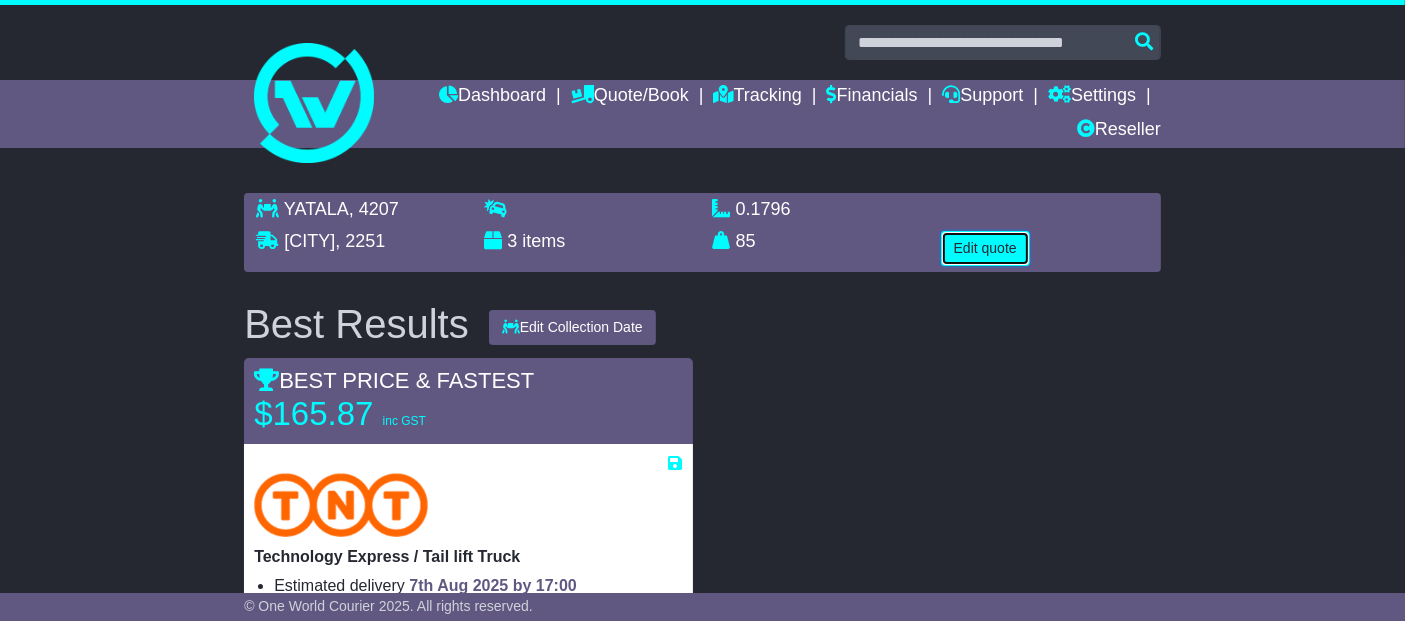 click on "Edit quote" at bounding box center [985, 248] 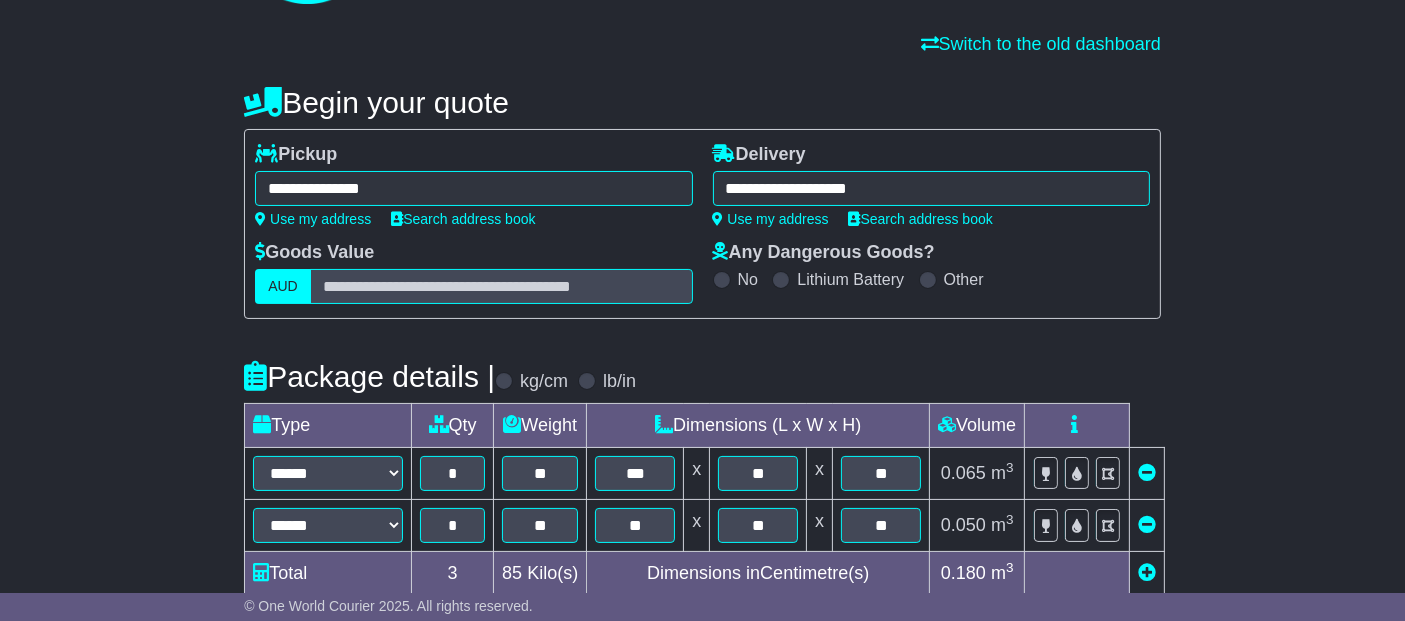scroll, scrollTop: 0, scrollLeft: 0, axis: both 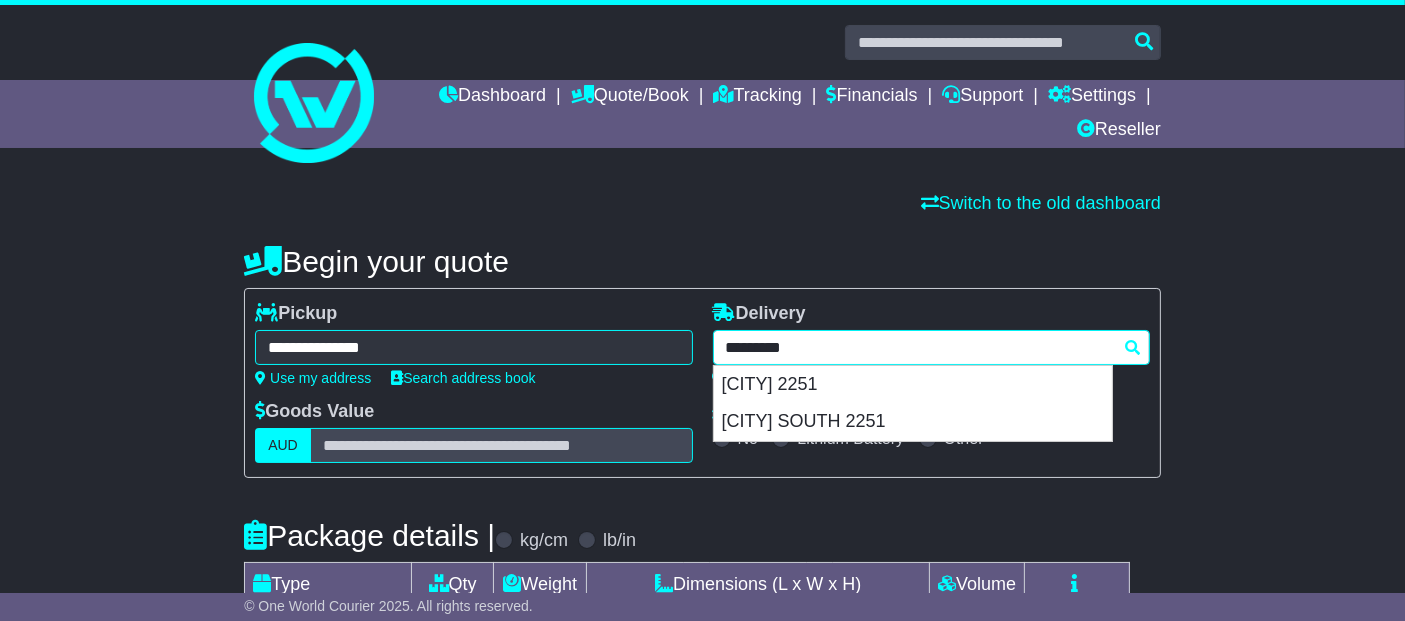 click on "**********" at bounding box center (931, 347) 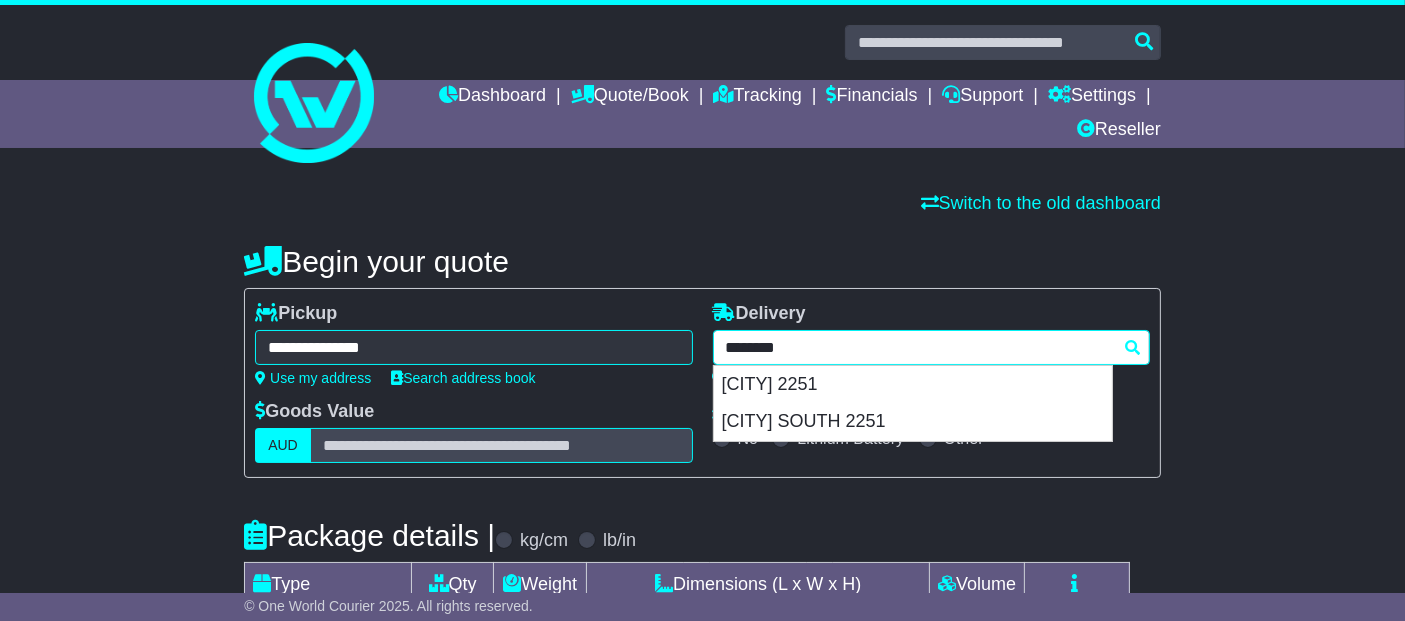 type on "*******" 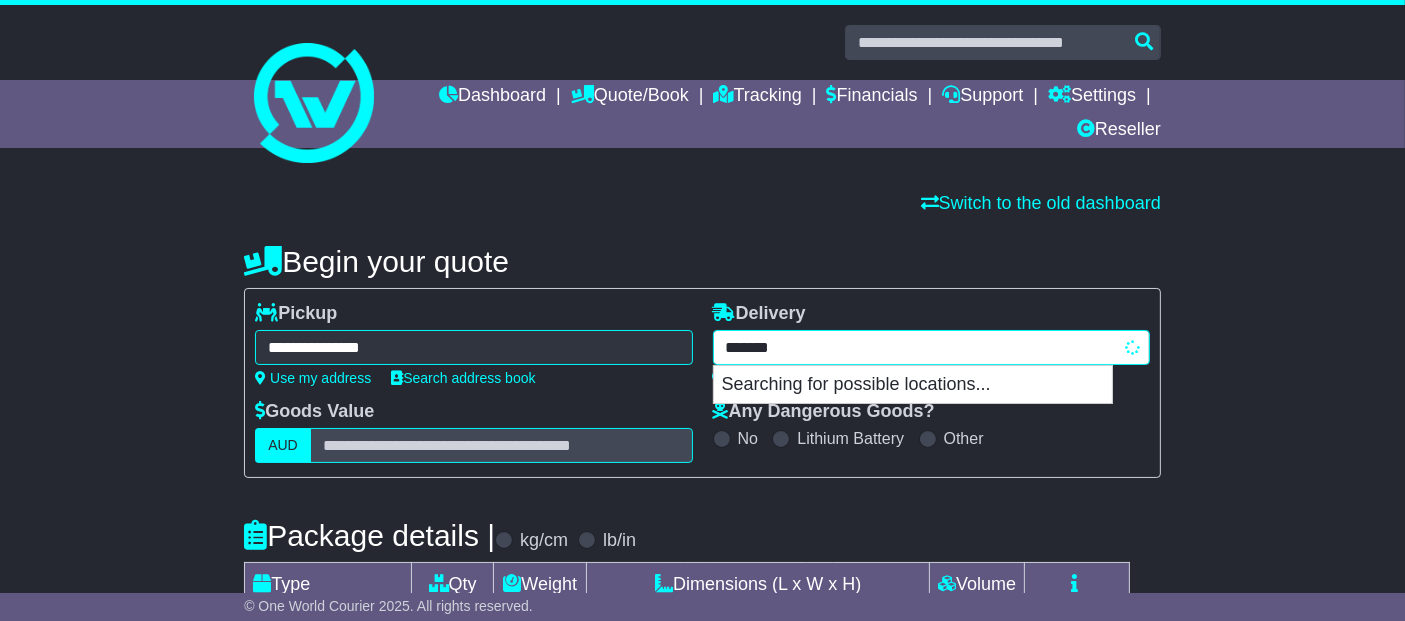 type on "*********" 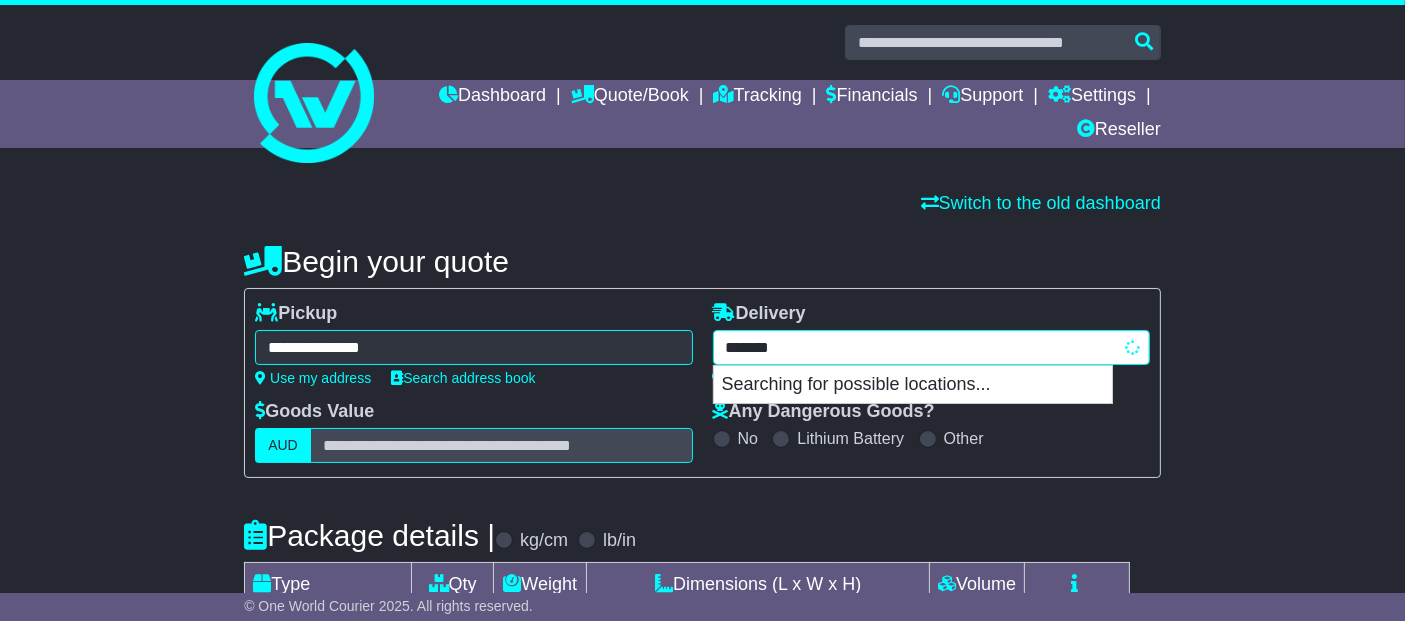 type 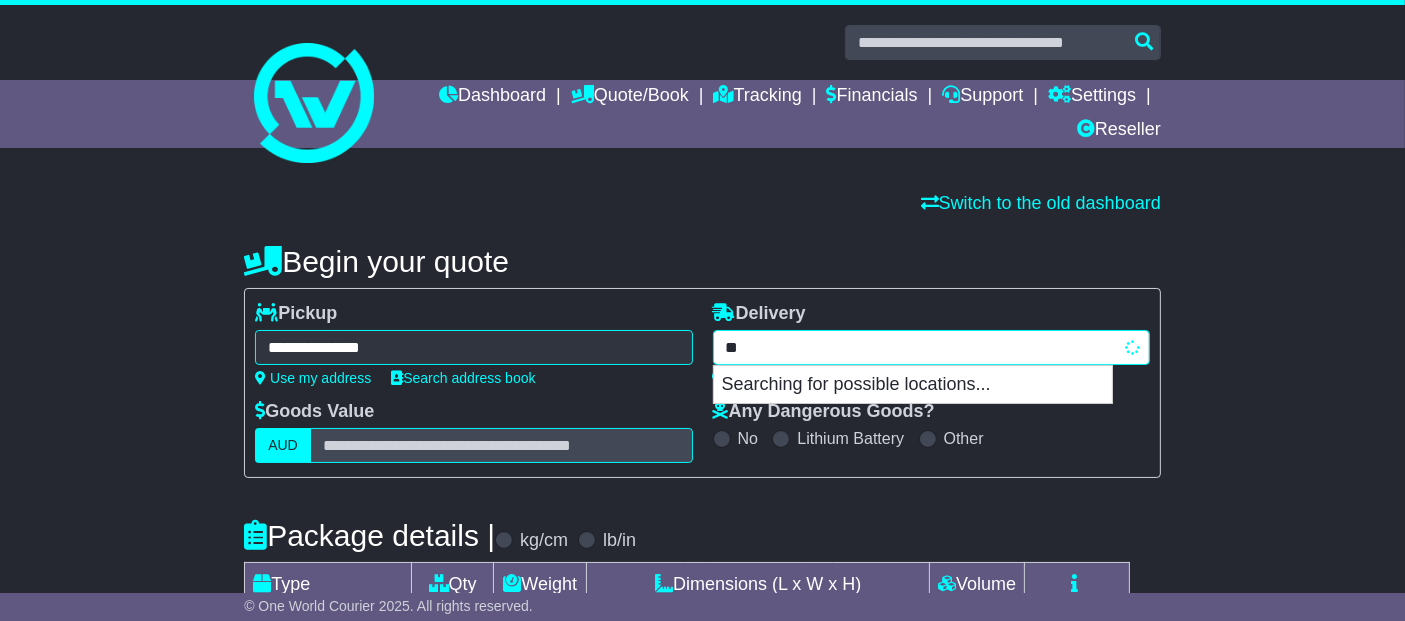 type on "*" 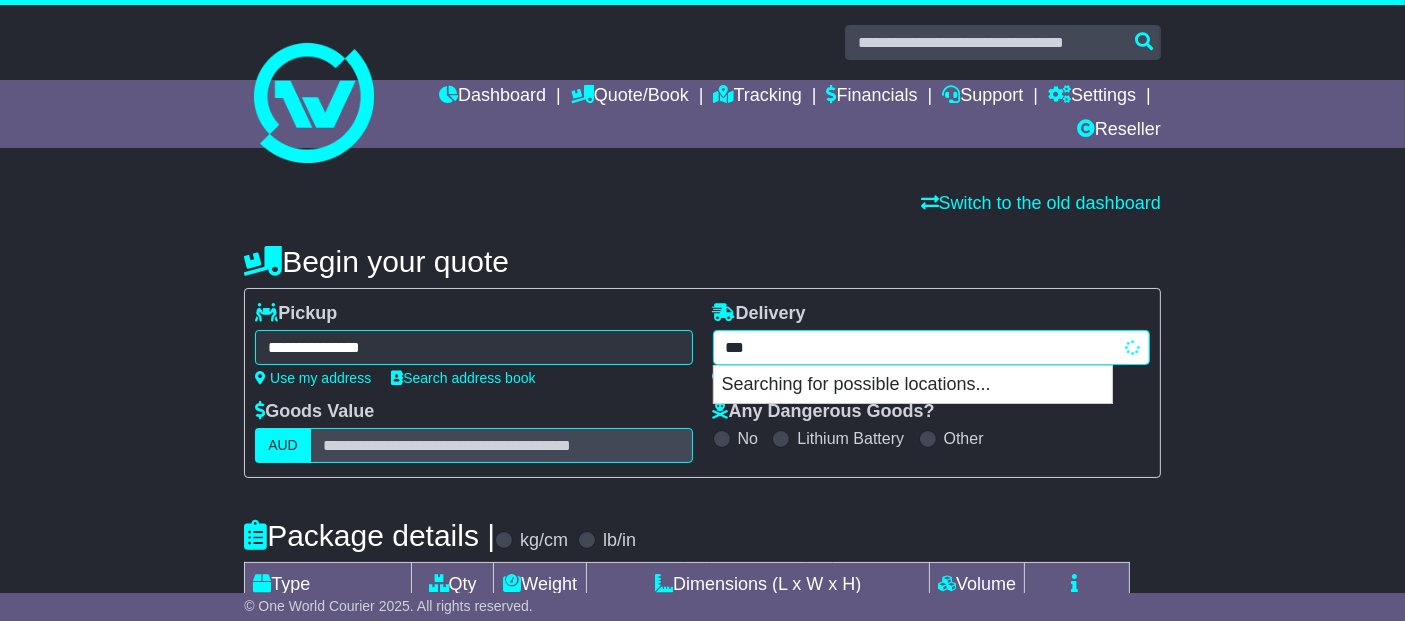 type on "****" 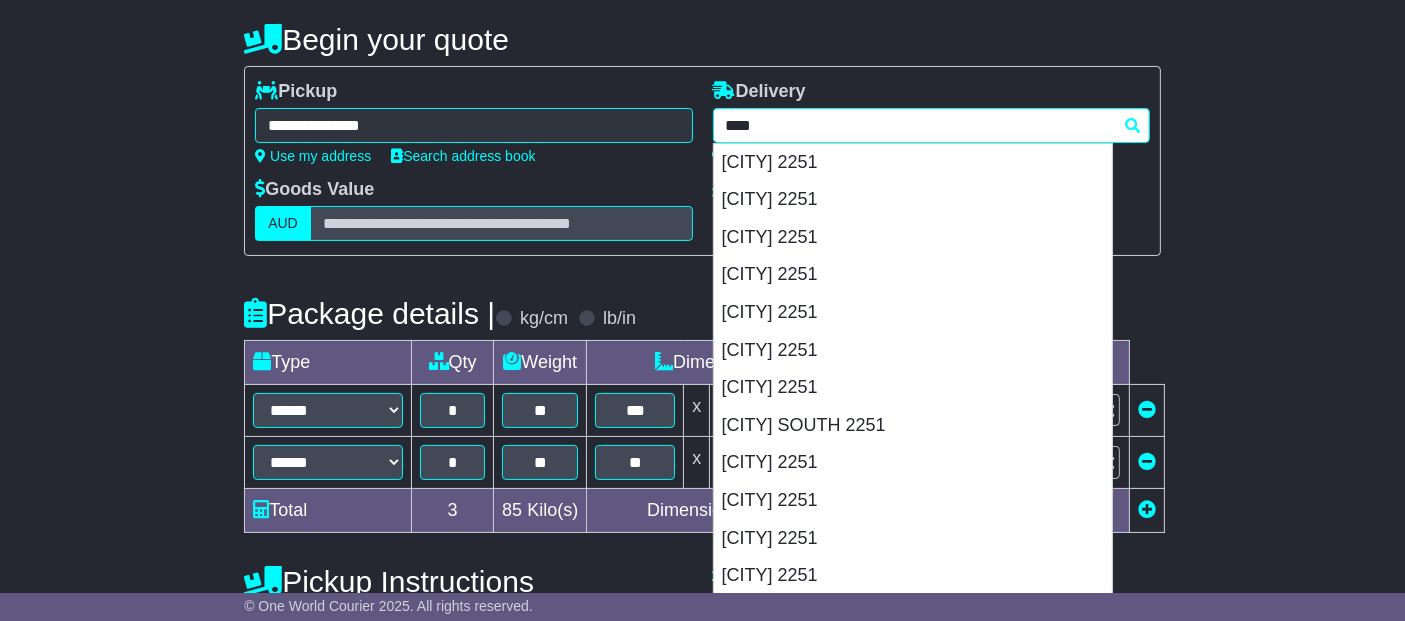 scroll, scrollTop: 333, scrollLeft: 0, axis: vertical 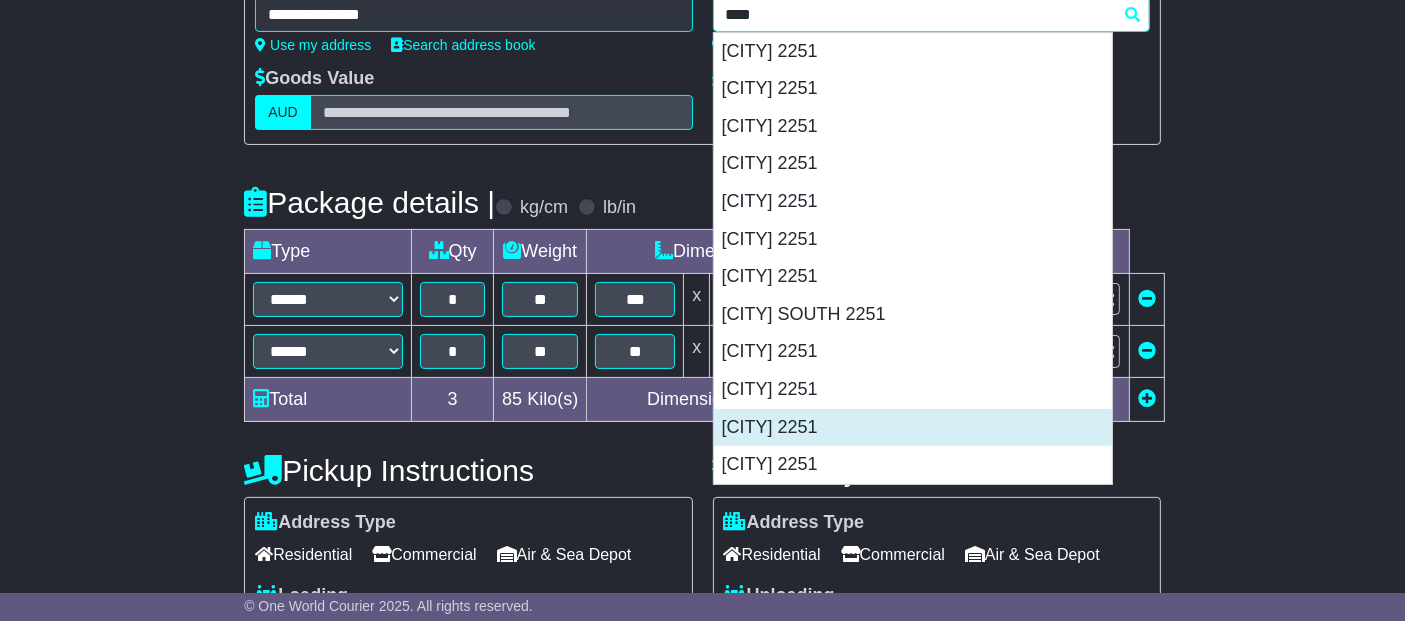 click on "[CITY] 2251" at bounding box center [913, 428] 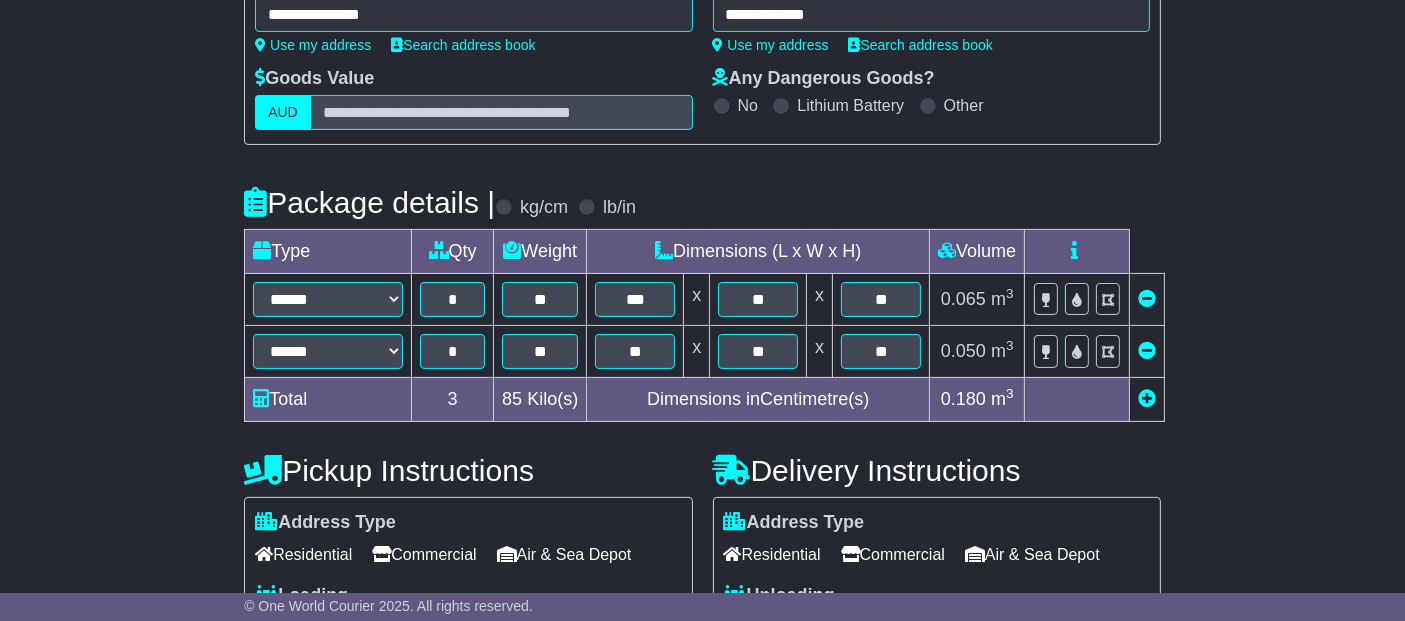 type on "**********" 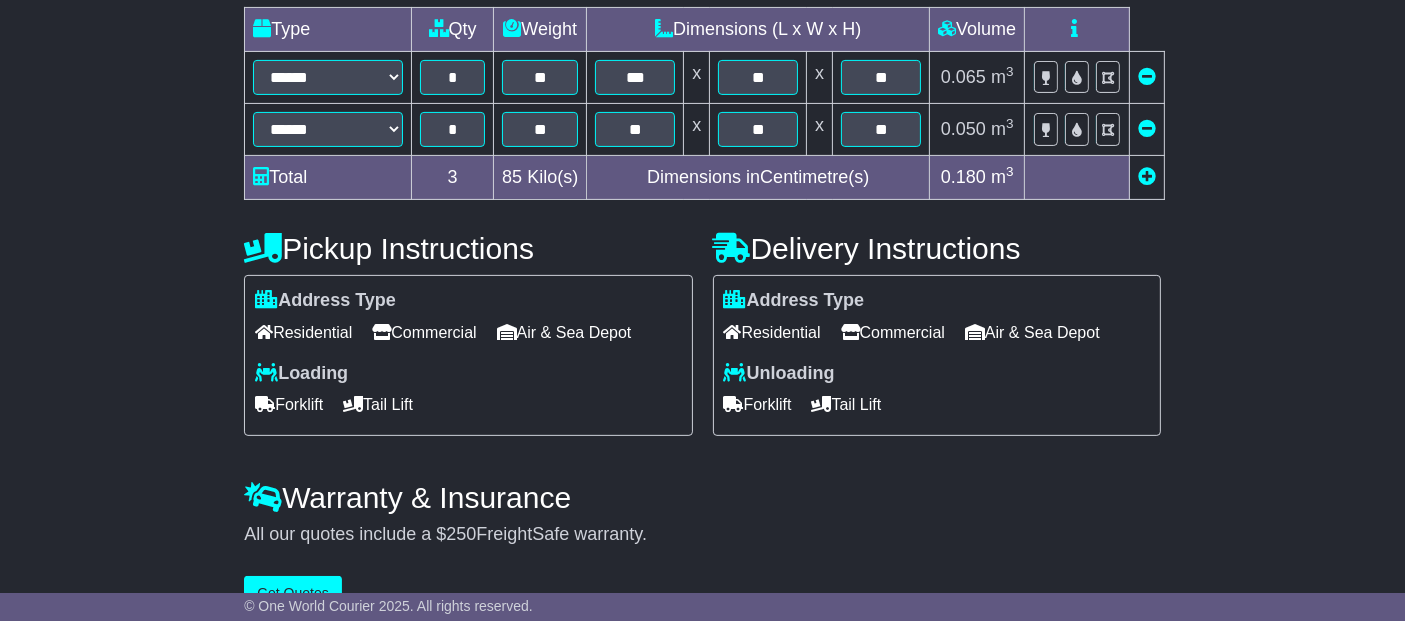 scroll, scrollTop: 593, scrollLeft: 0, axis: vertical 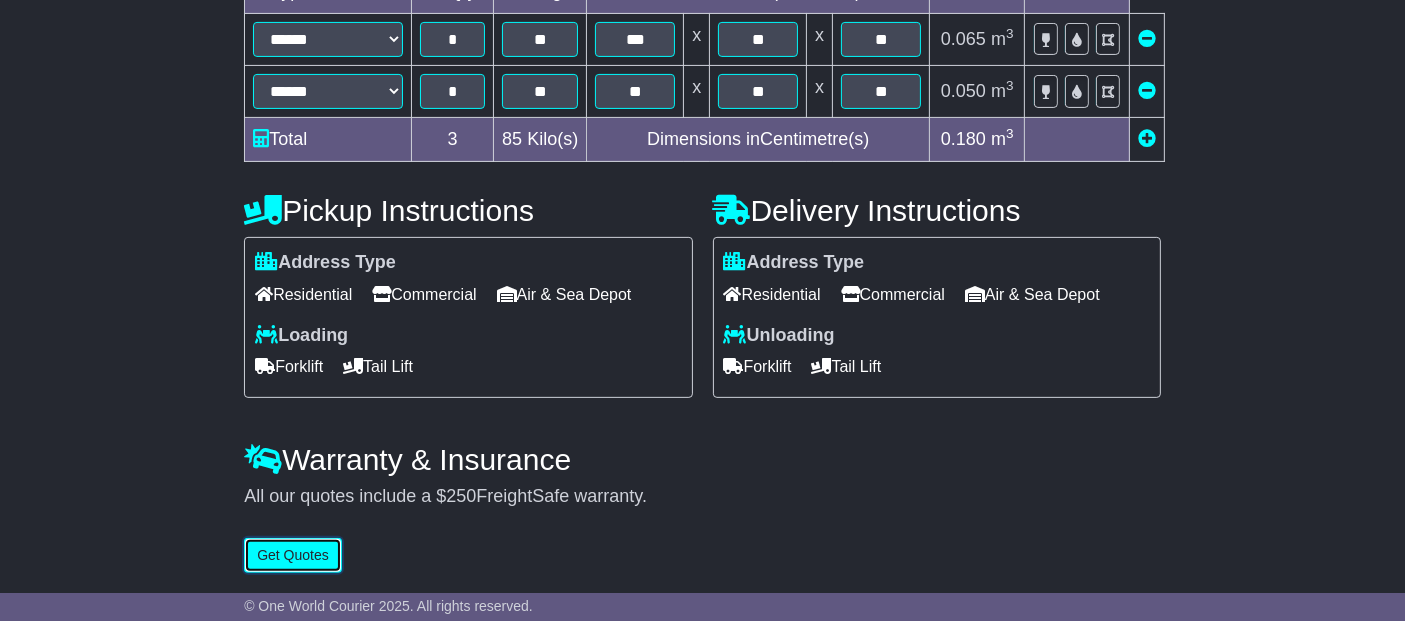 click on "Get Quotes" at bounding box center [293, 555] 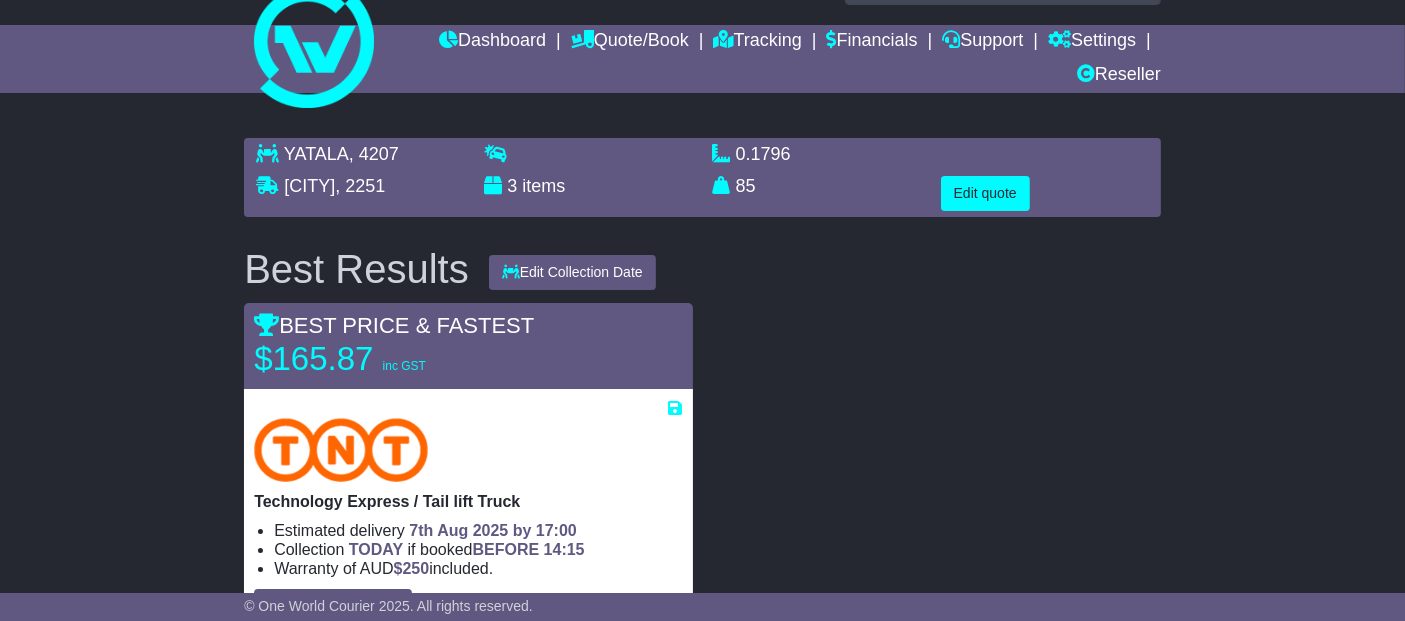 scroll, scrollTop: 0, scrollLeft: 0, axis: both 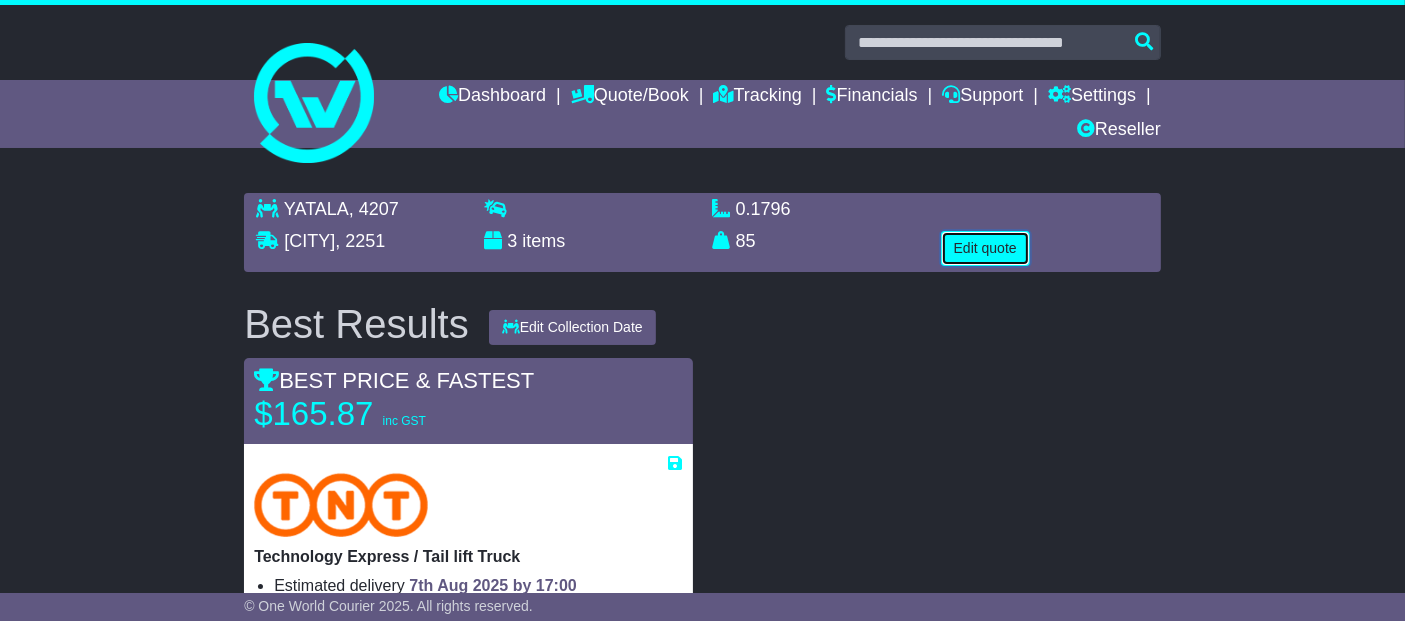 click on "Edit quote" at bounding box center [985, 248] 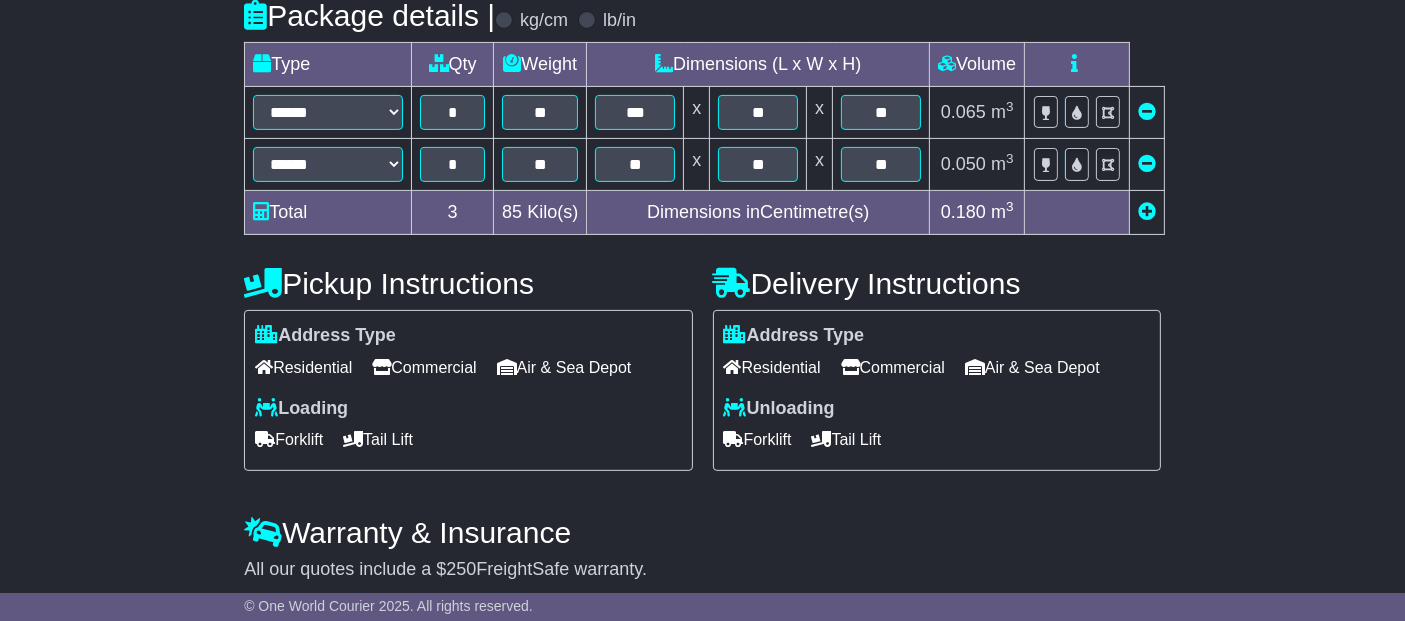 scroll, scrollTop: 593, scrollLeft: 0, axis: vertical 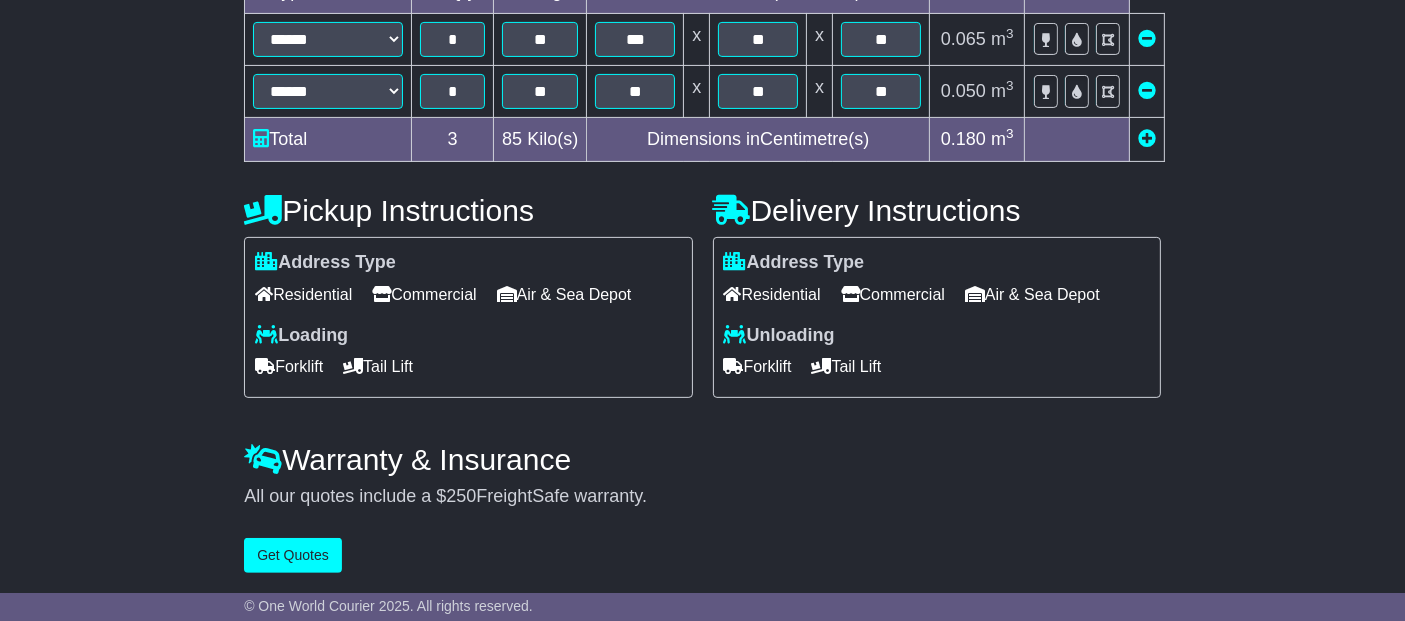 click on "Residential" at bounding box center (772, 294) 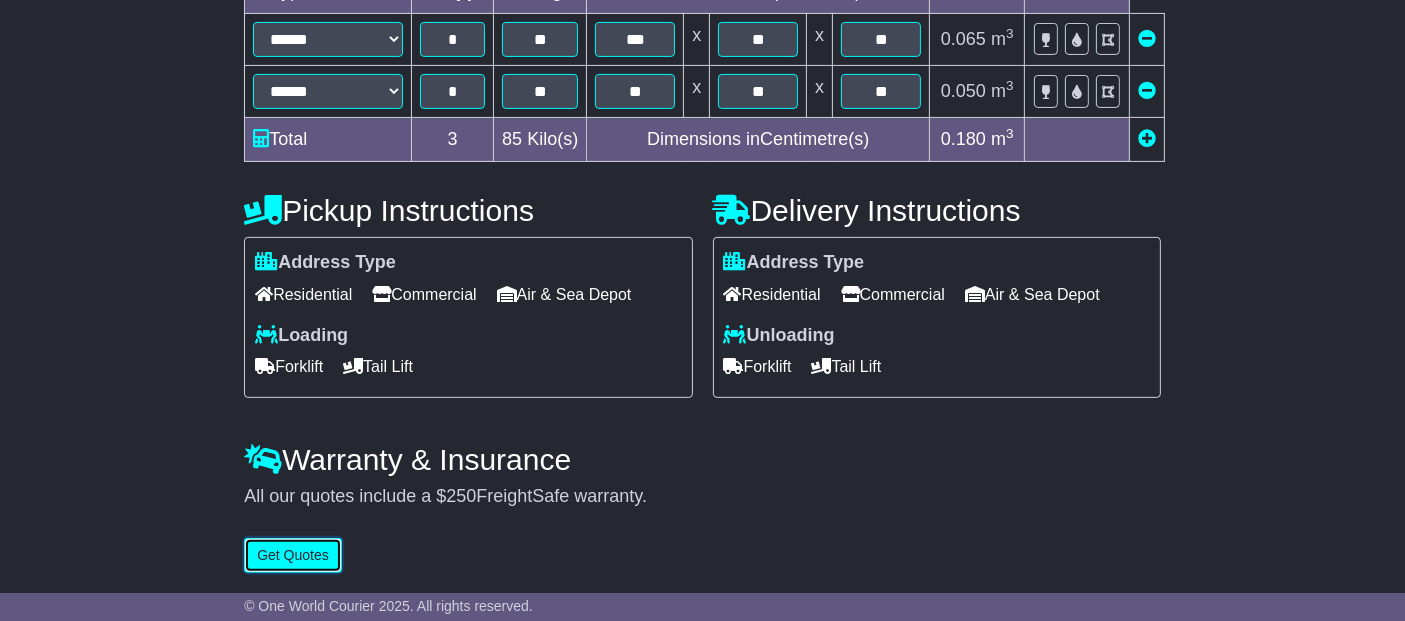 click on "Get Quotes" at bounding box center [293, 555] 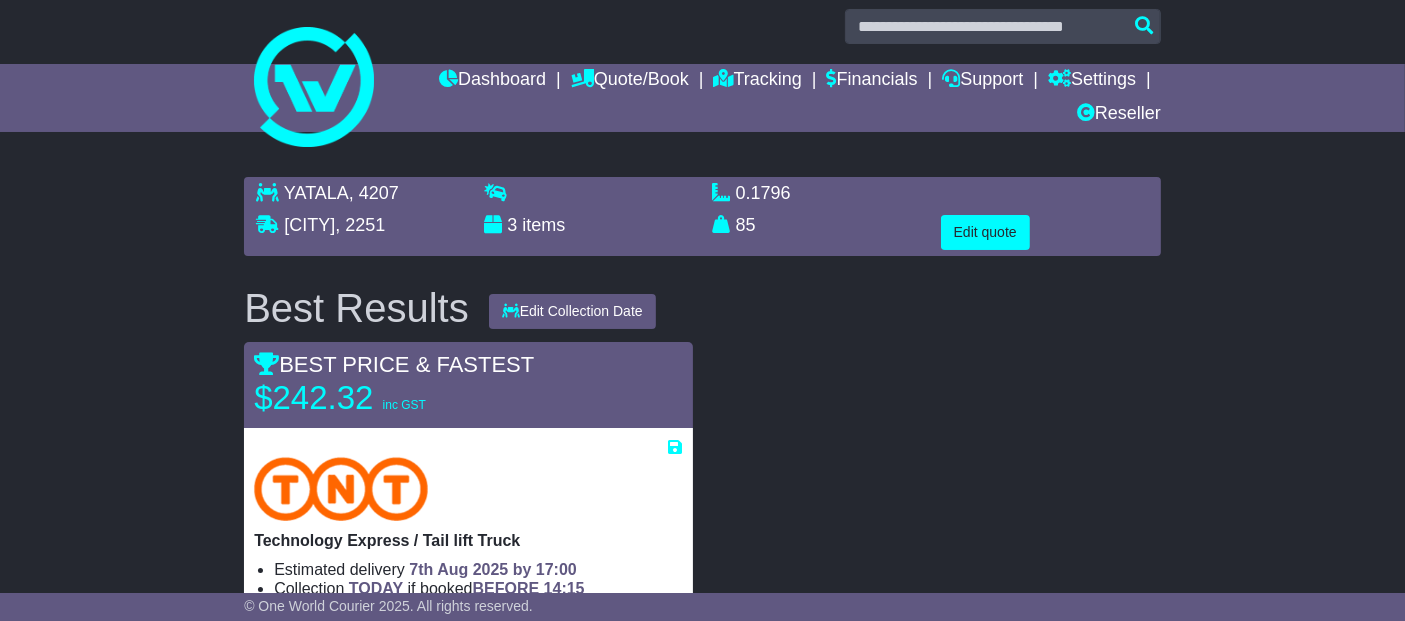 scroll, scrollTop: 0, scrollLeft: 0, axis: both 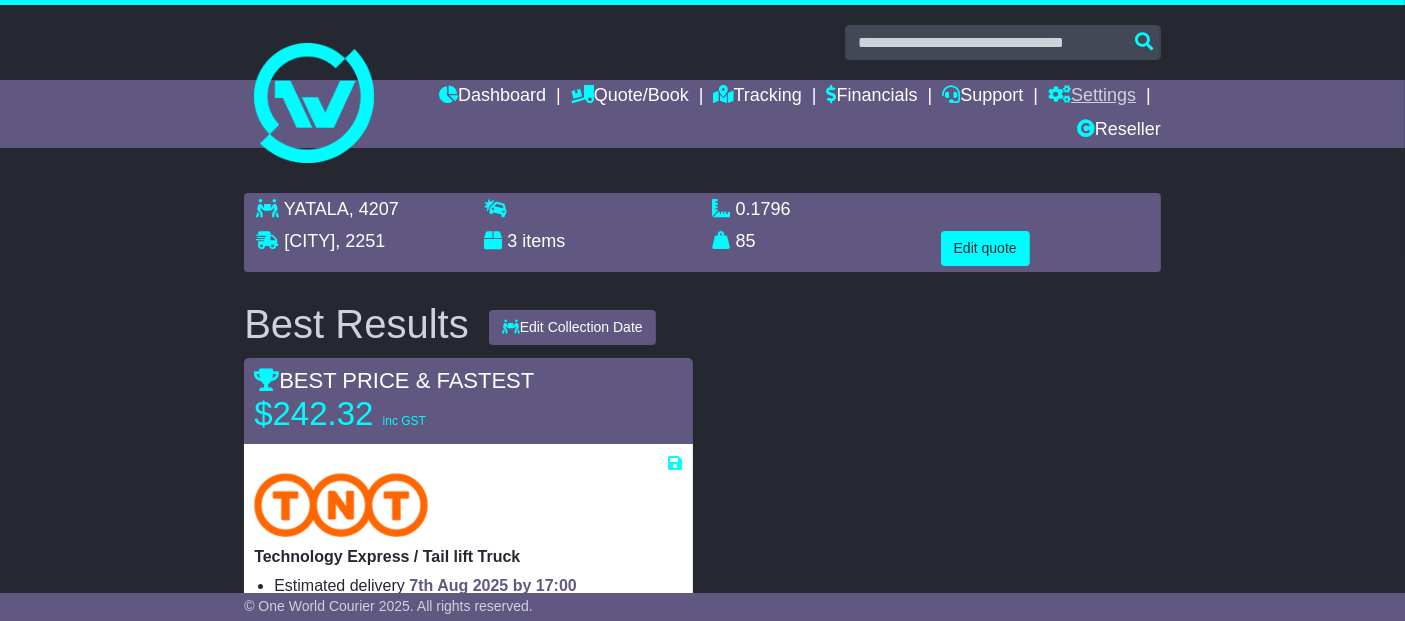 click on "Settings" at bounding box center [1092, 97] 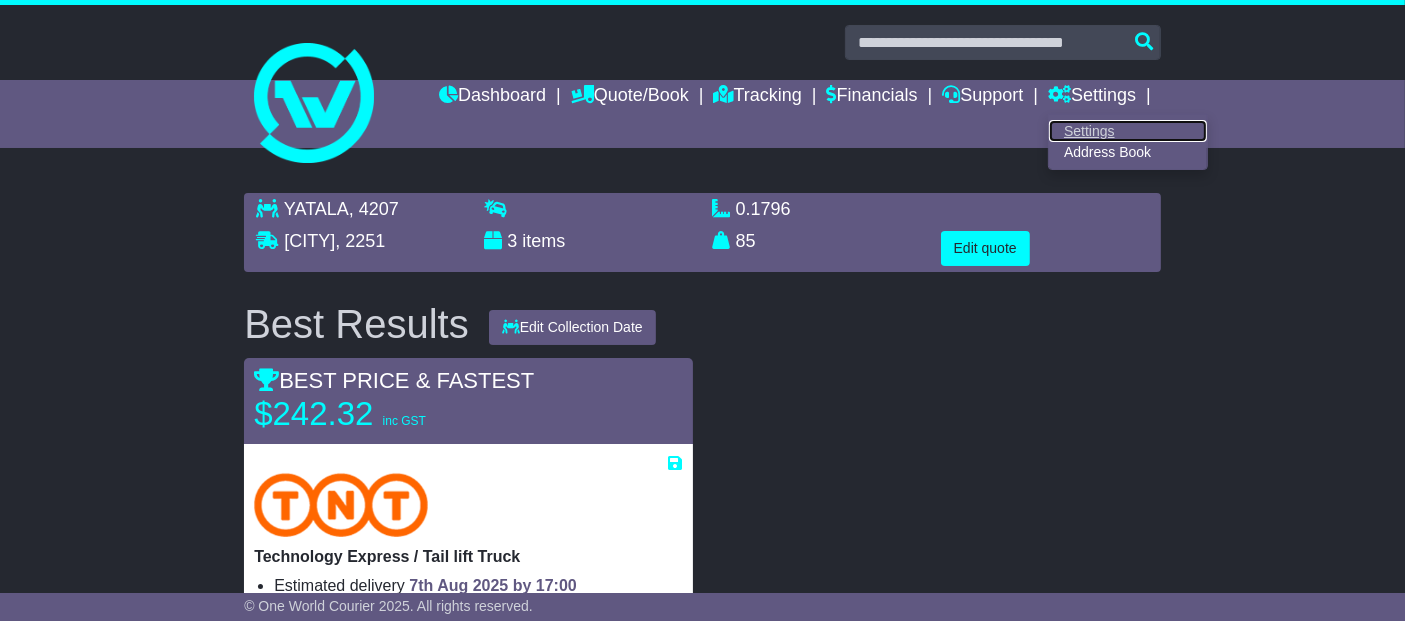 click on "Settings" at bounding box center (1128, 131) 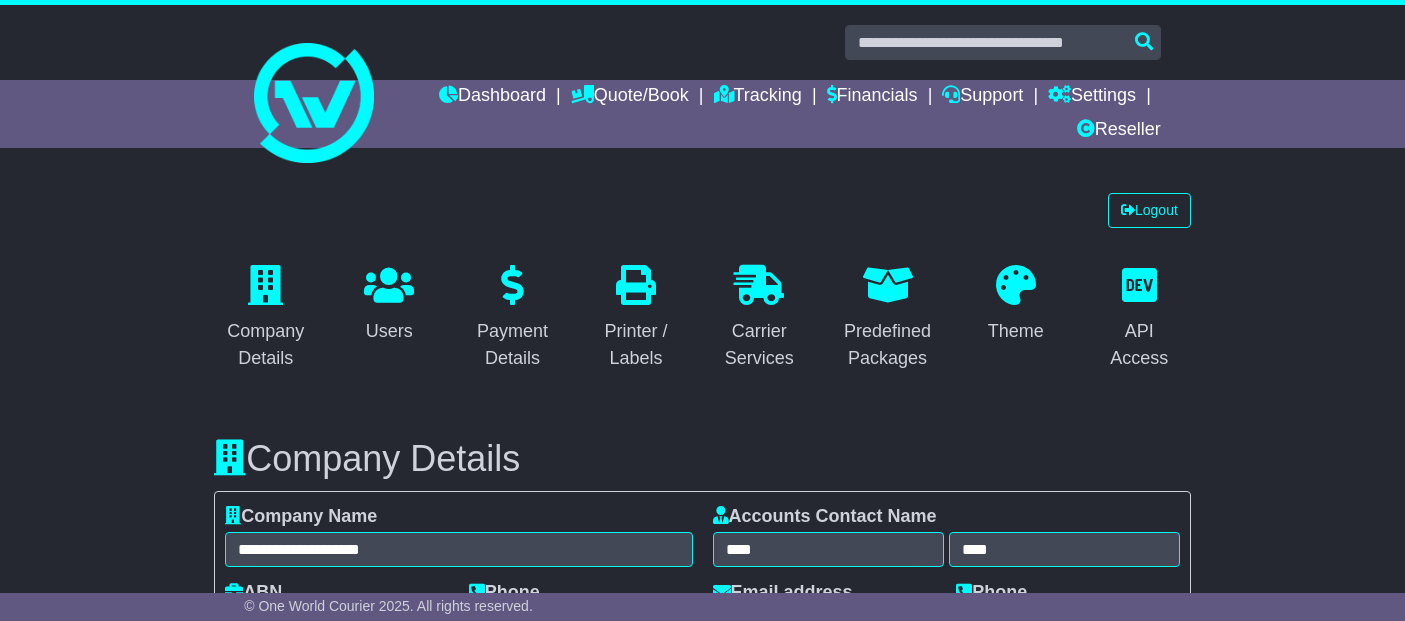 select on "**********" 